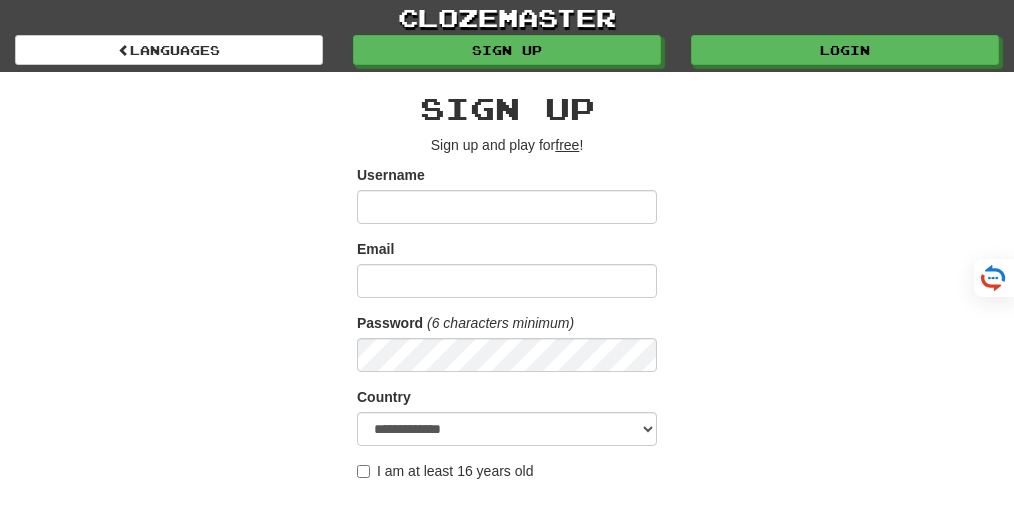 scroll, scrollTop: 333, scrollLeft: 0, axis: vertical 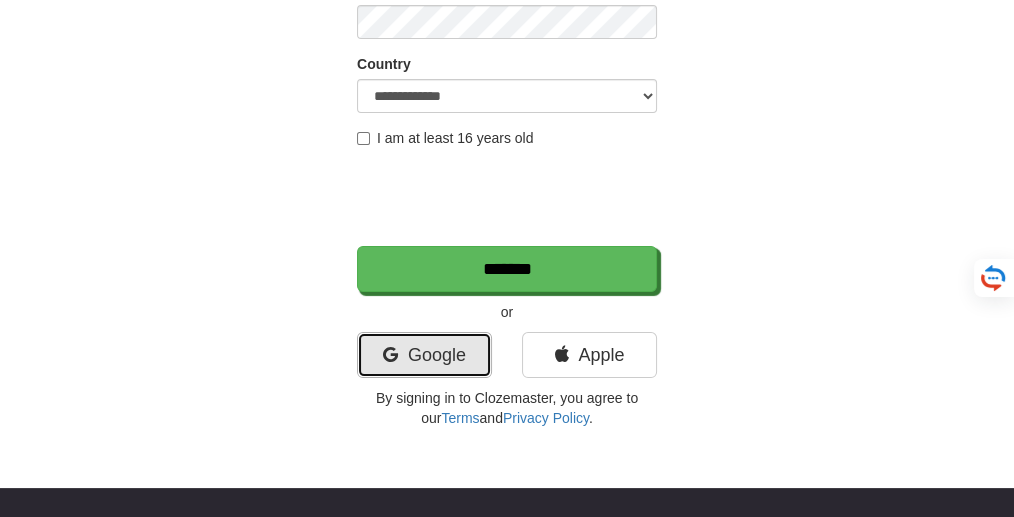 click on "Google" at bounding box center (424, 355) 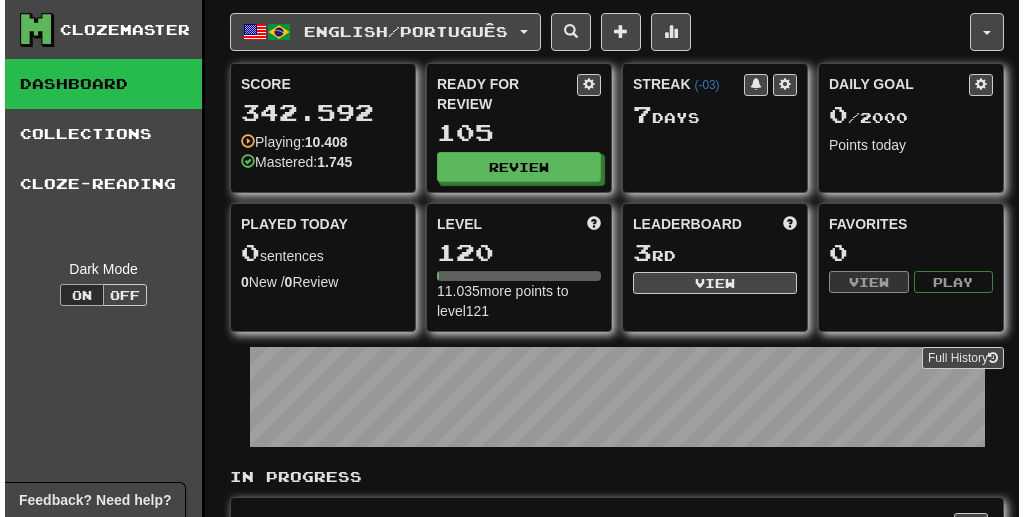 scroll, scrollTop: 0, scrollLeft: 0, axis: both 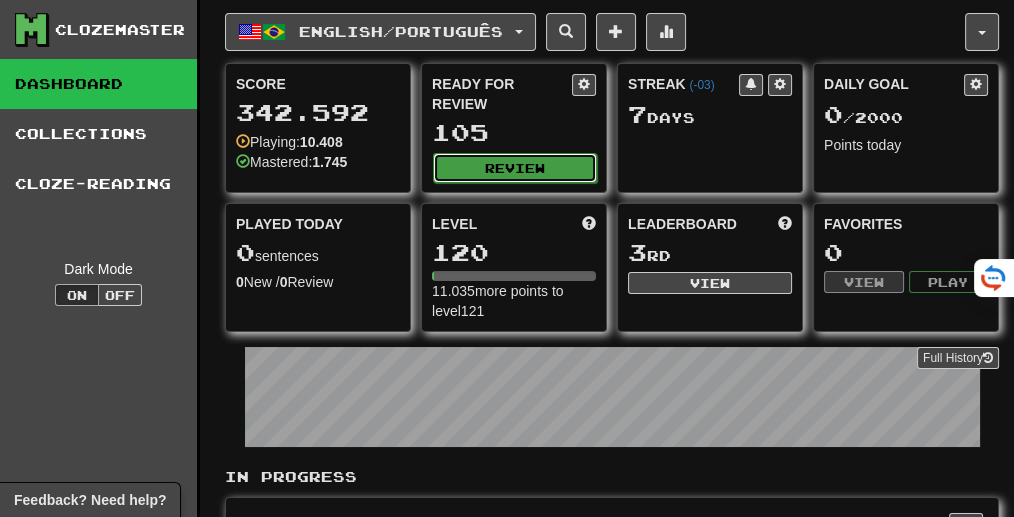 click on "Review" at bounding box center [515, 168] 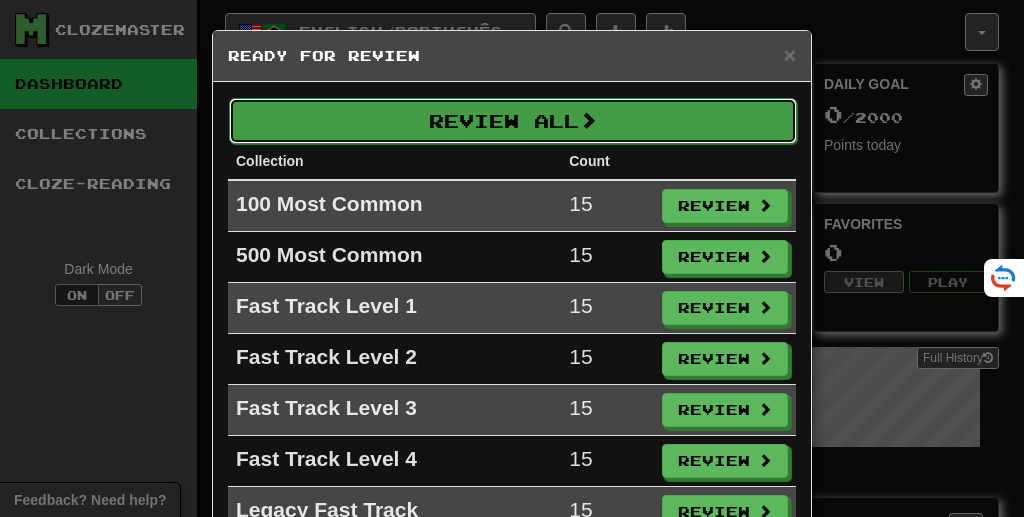 click on "Review All" at bounding box center [513, 121] 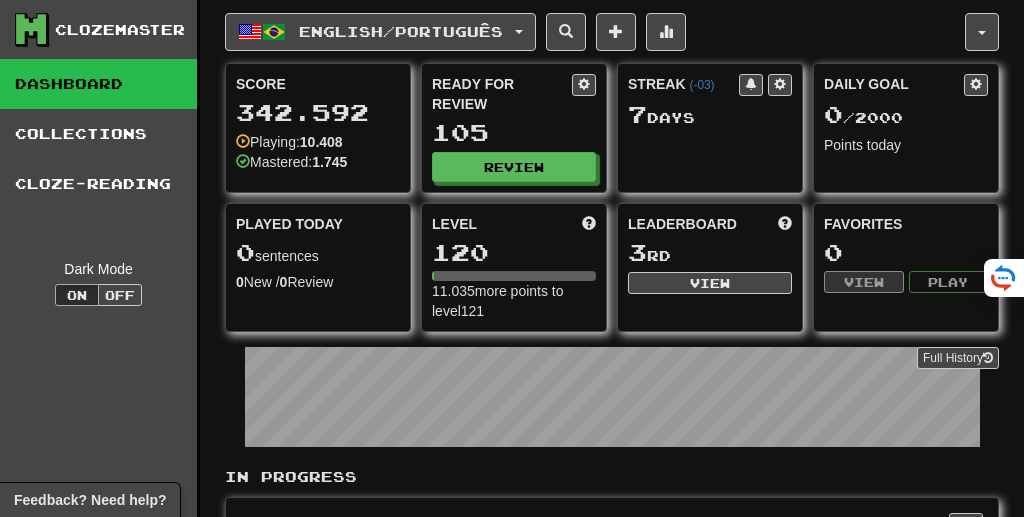 select on "***" 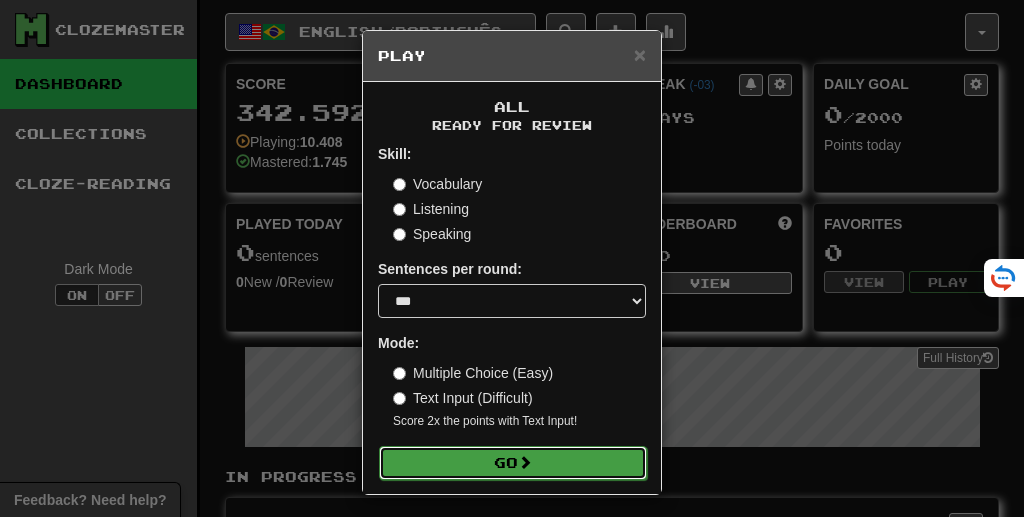 click on "Go" at bounding box center (513, 463) 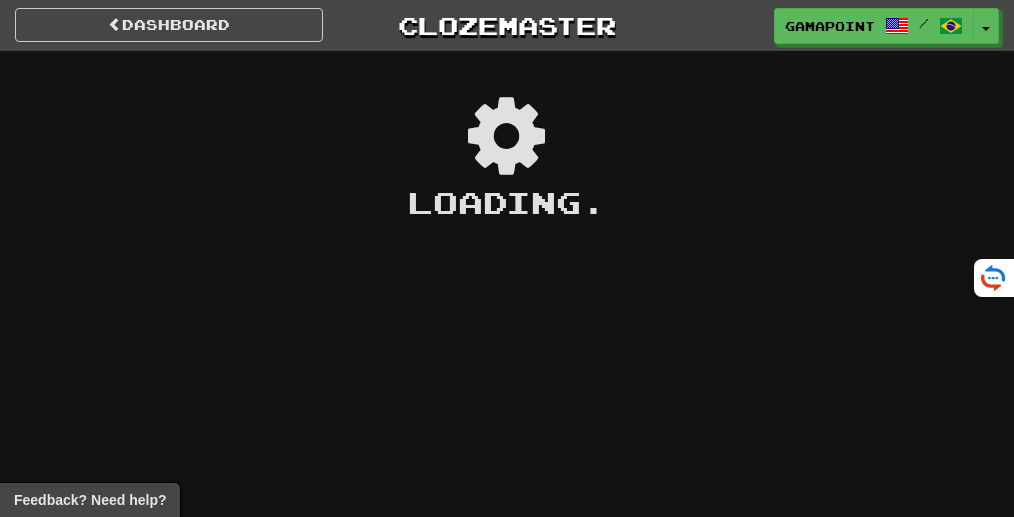 scroll, scrollTop: 0, scrollLeft: 0, axis: both 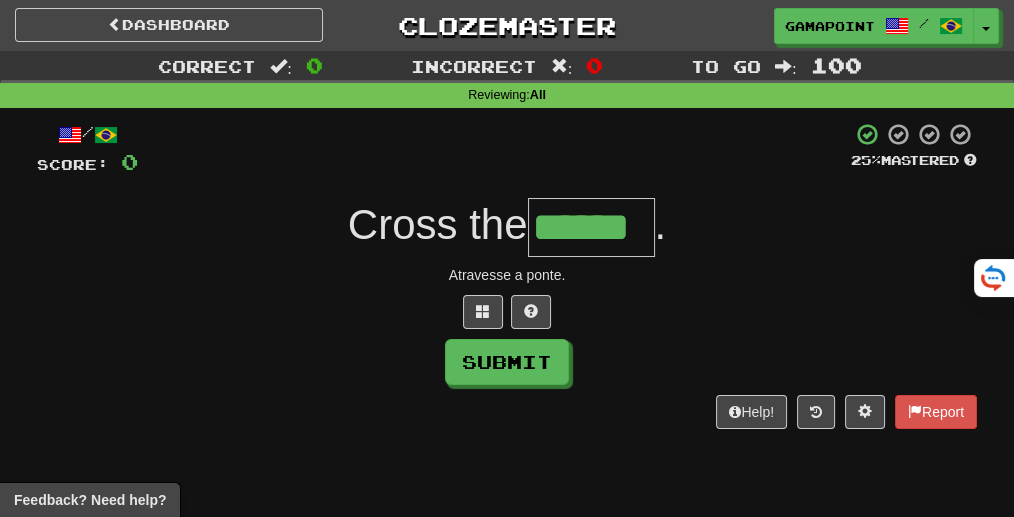 type on "******" 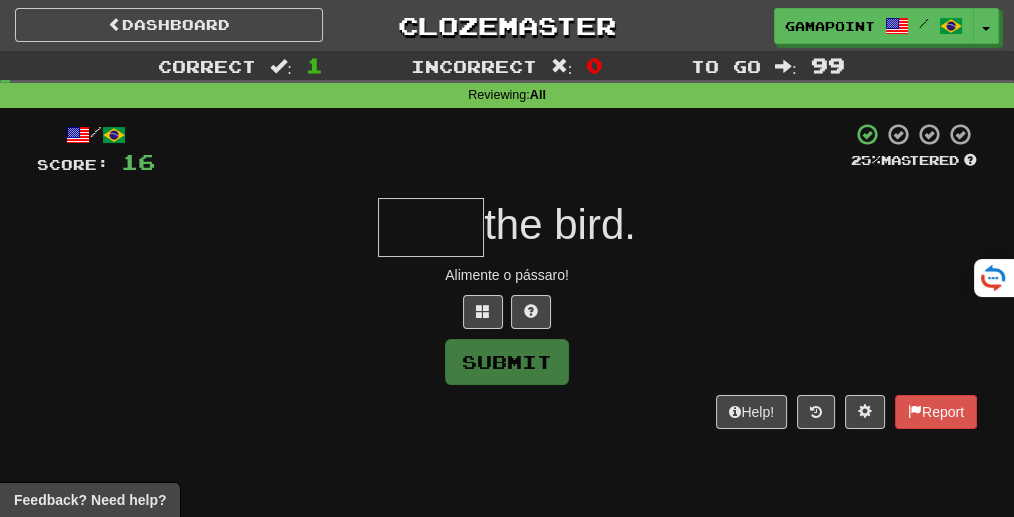 click on "the bird." at bounding box center (507, 227) 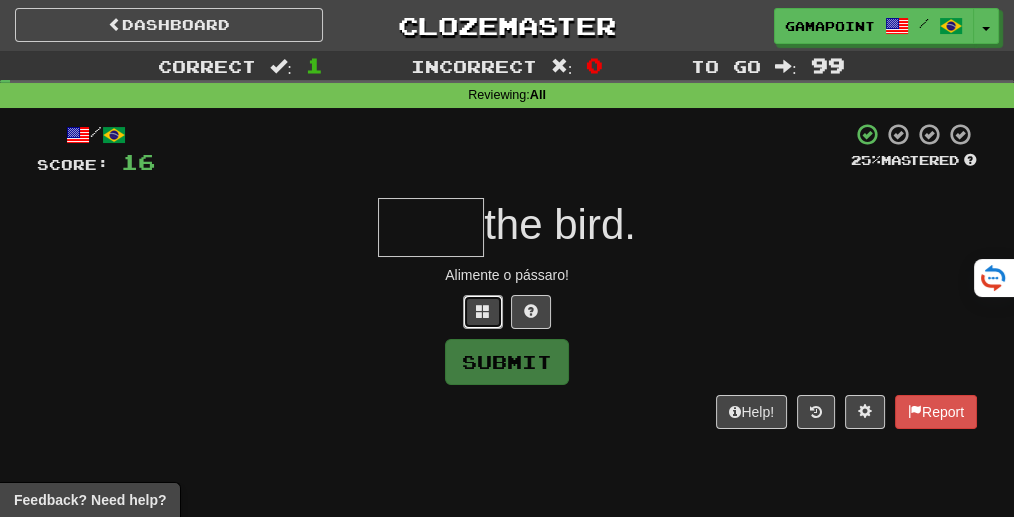 click at bounding box center (483, 311) 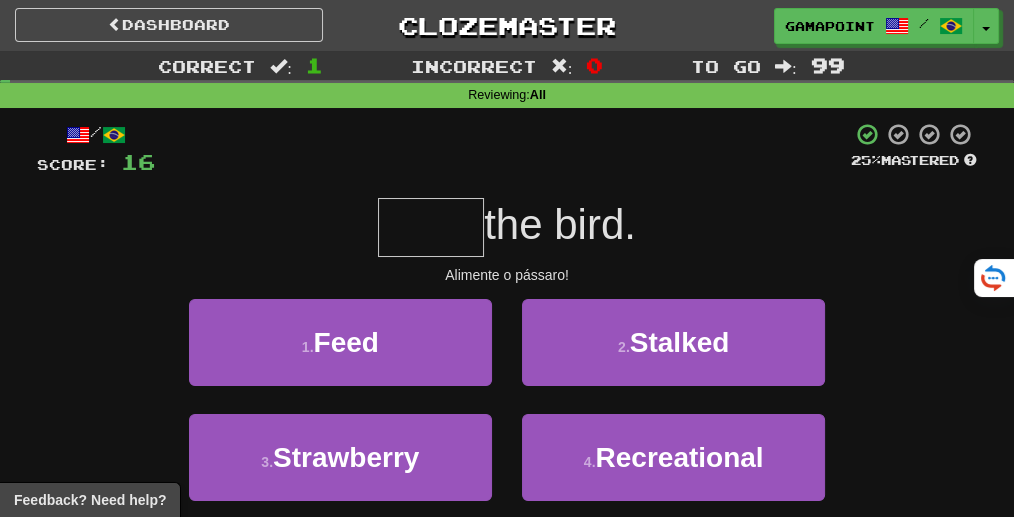 click on "/ Score: 16 25 % Mastered the bird. Alimente o pássaro! 1 . Feed 2 . Stalked 3 . Strawberry 4 . Recreational Help! Report" at bounding box center (507, 347) 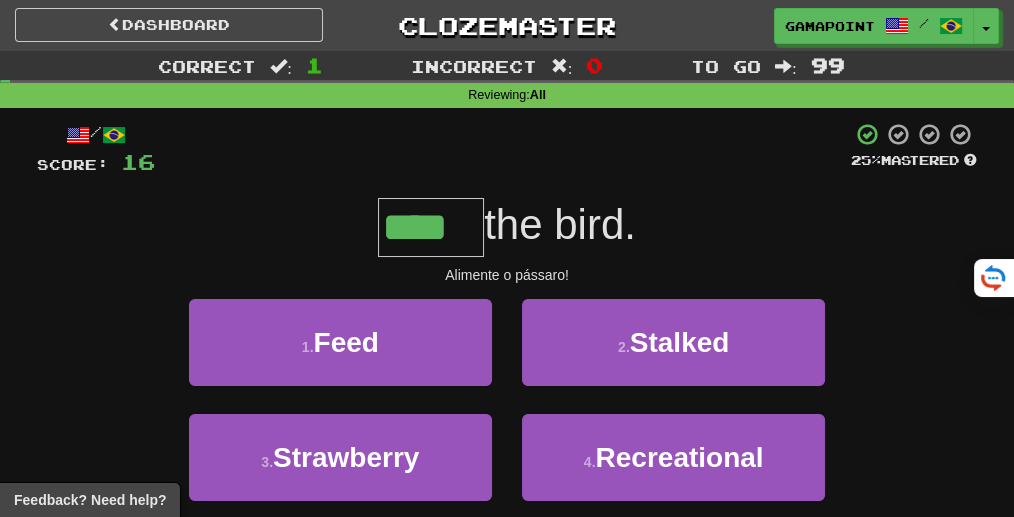 click at bounding box center (503, 149) 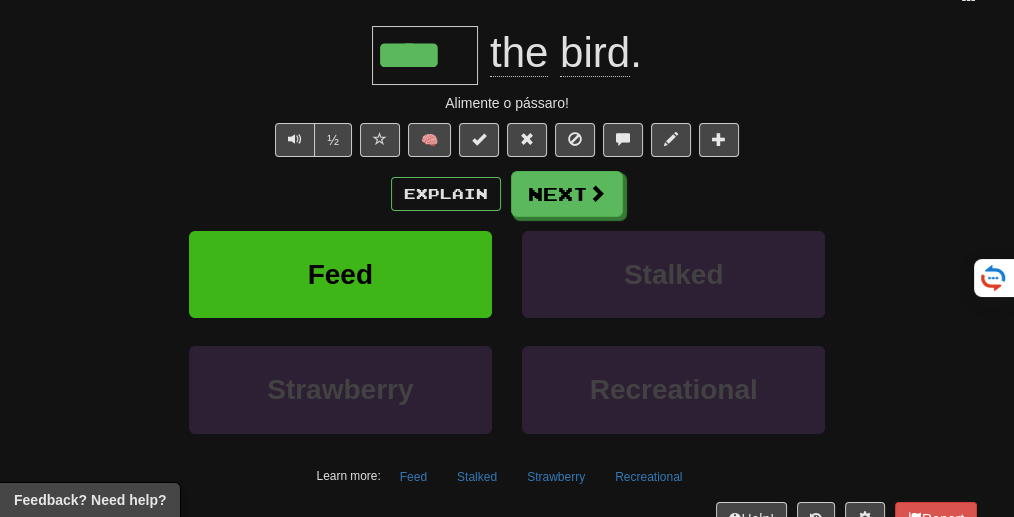 scroll, scrollTop: 0, scrollLeft: 0, axis: both 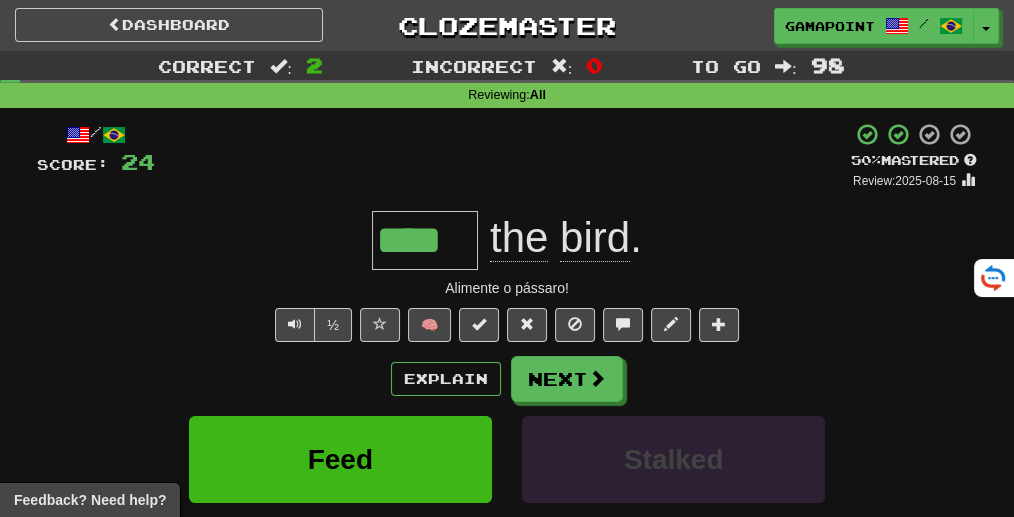 click on "****   the   bird ." at bounding box center (507, 240) 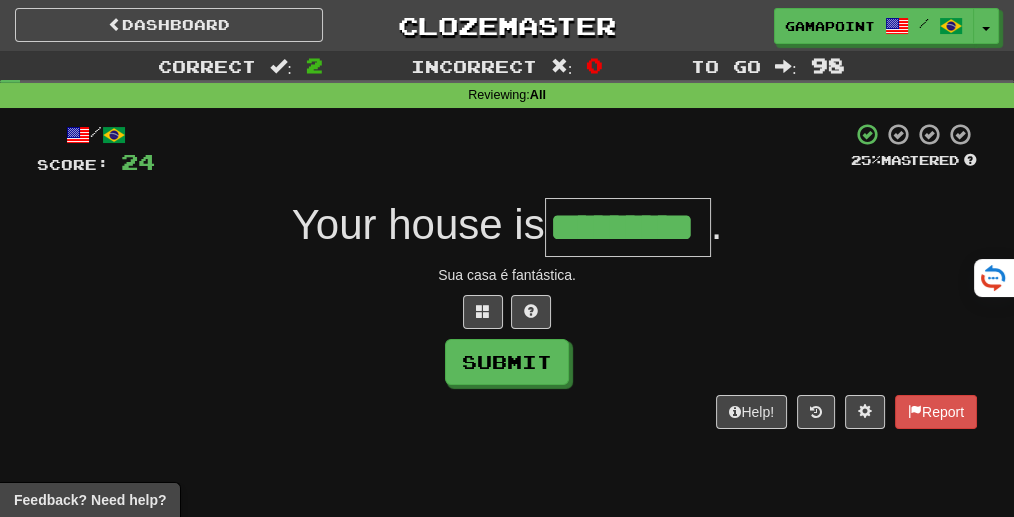 type on "*********" 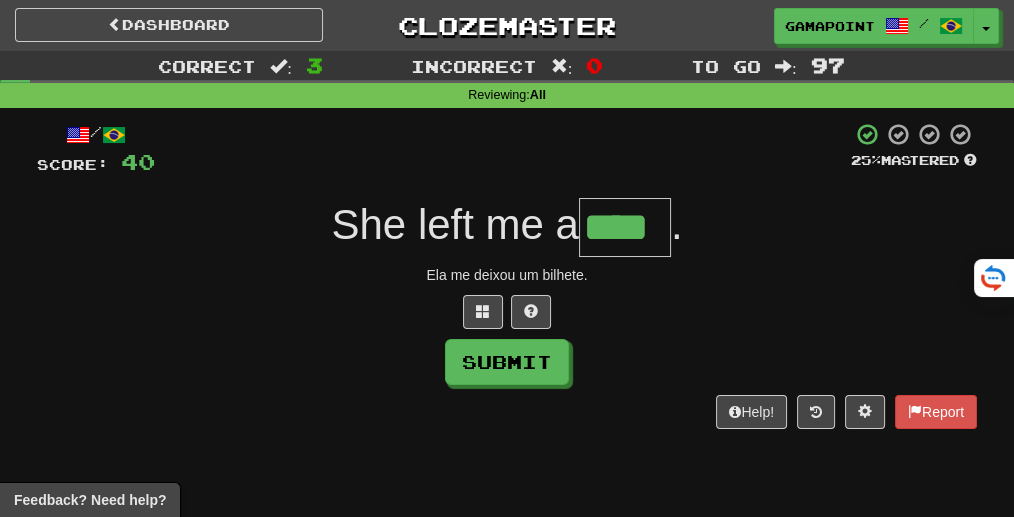 type on "****" 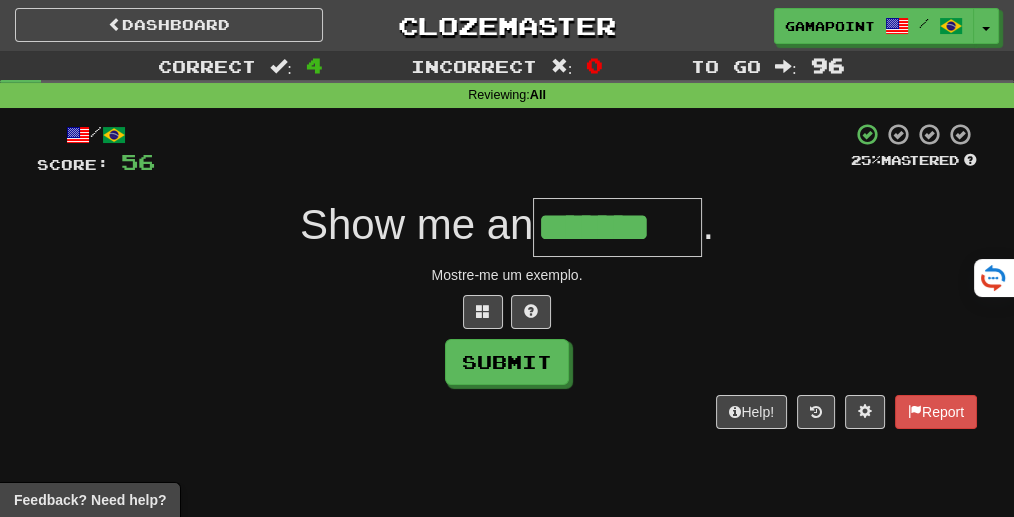 type on "*******" 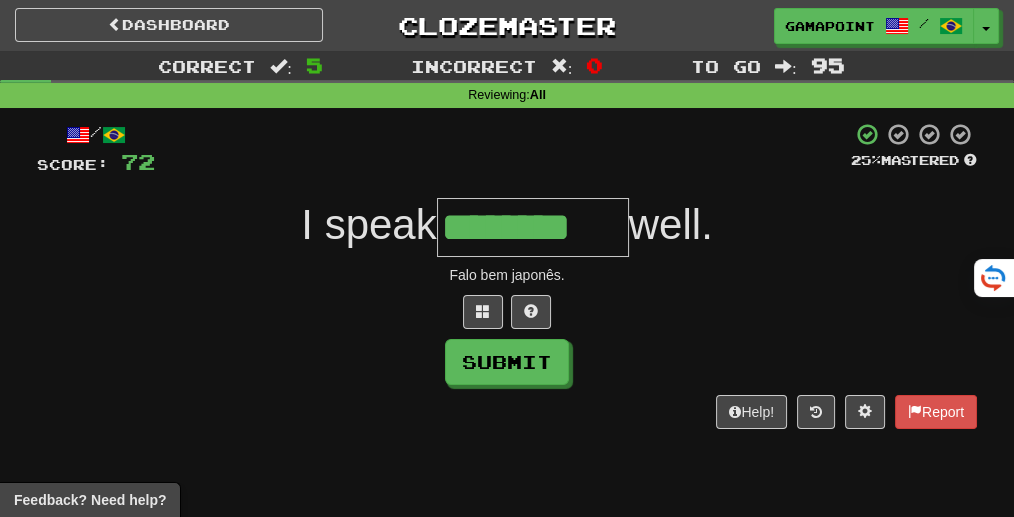 type on "********" 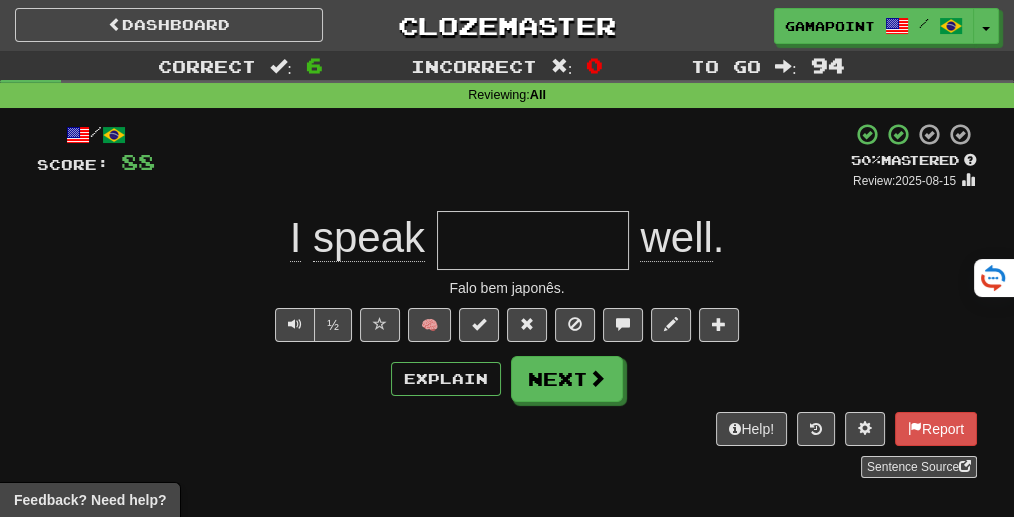 click on "+ 16" at bounding box center (503, 156) 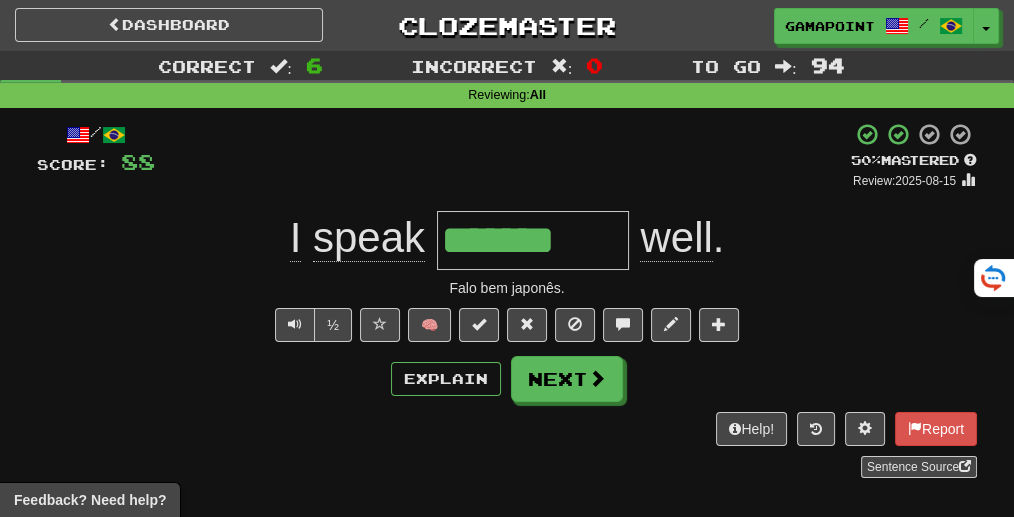 type on "********" 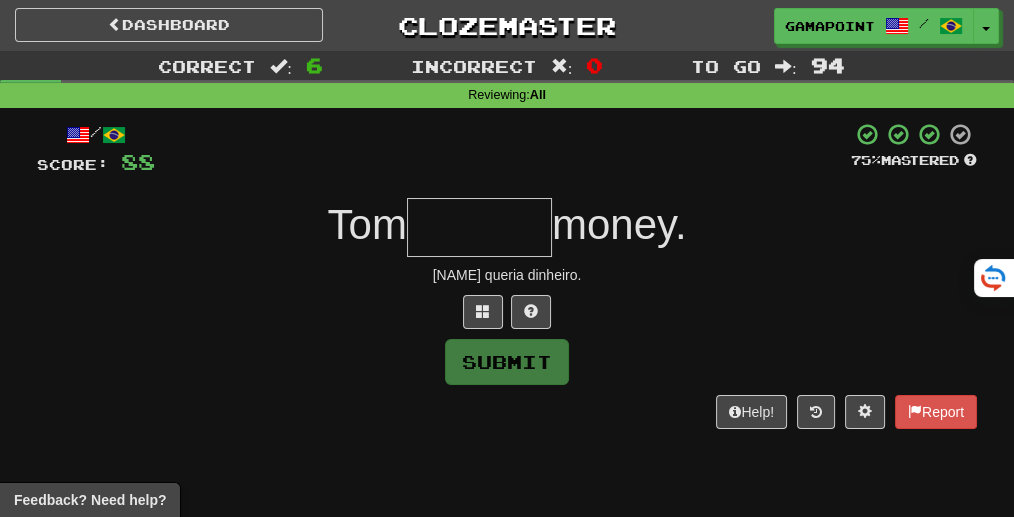 type on "******" 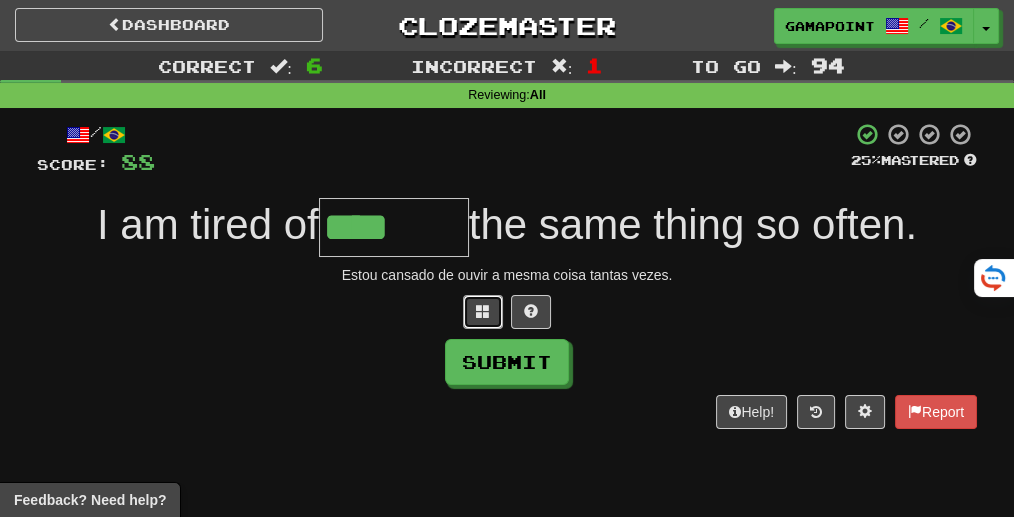 click at bounding box center [483, 312] 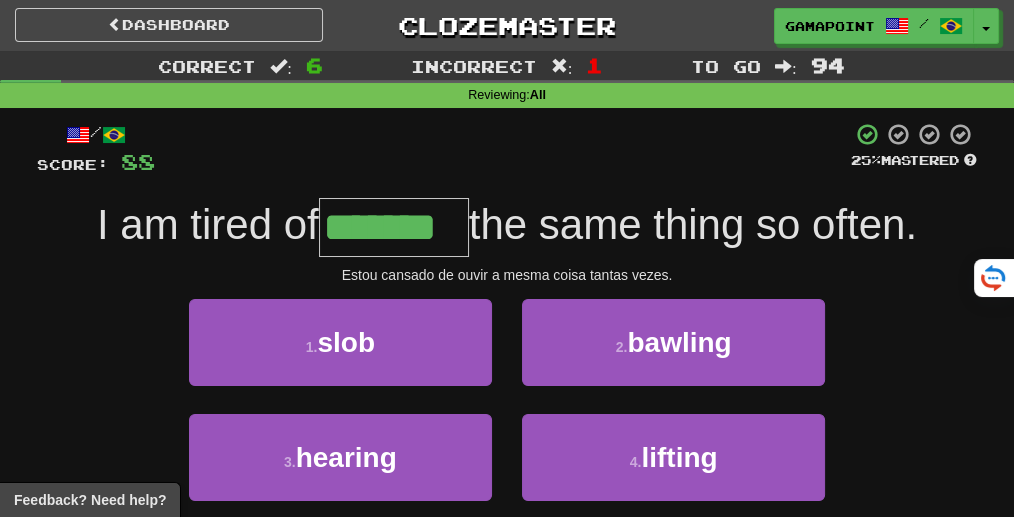 type on "*******" 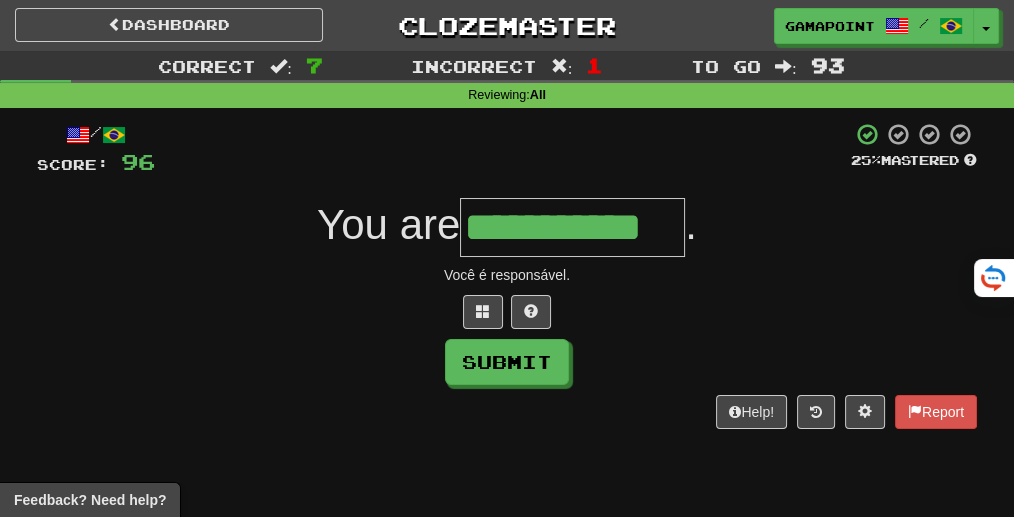 type on "**********" 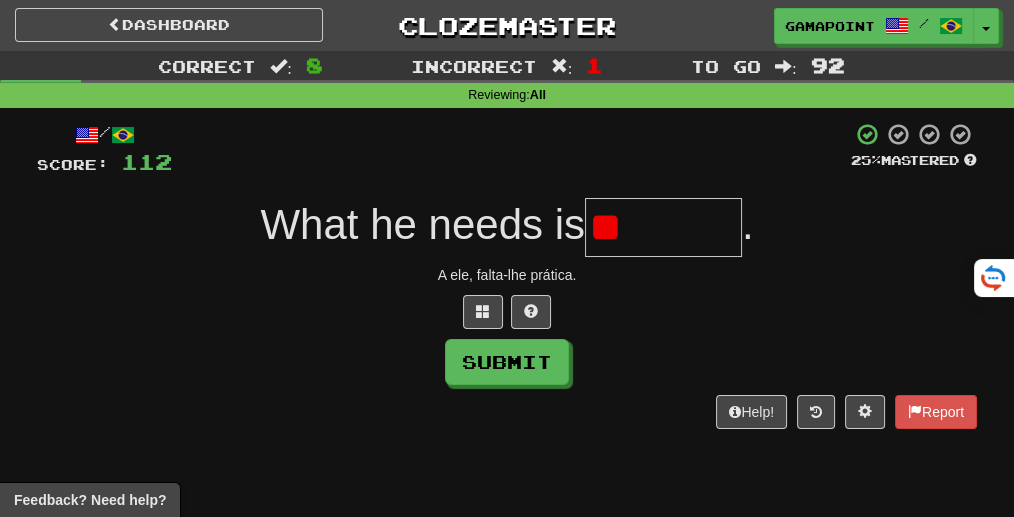 type on "*" 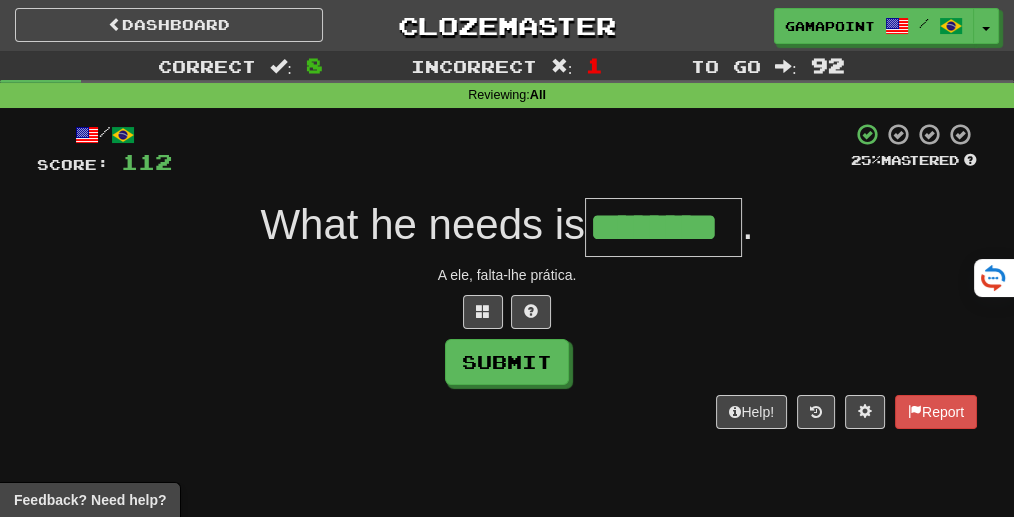 type on "********" 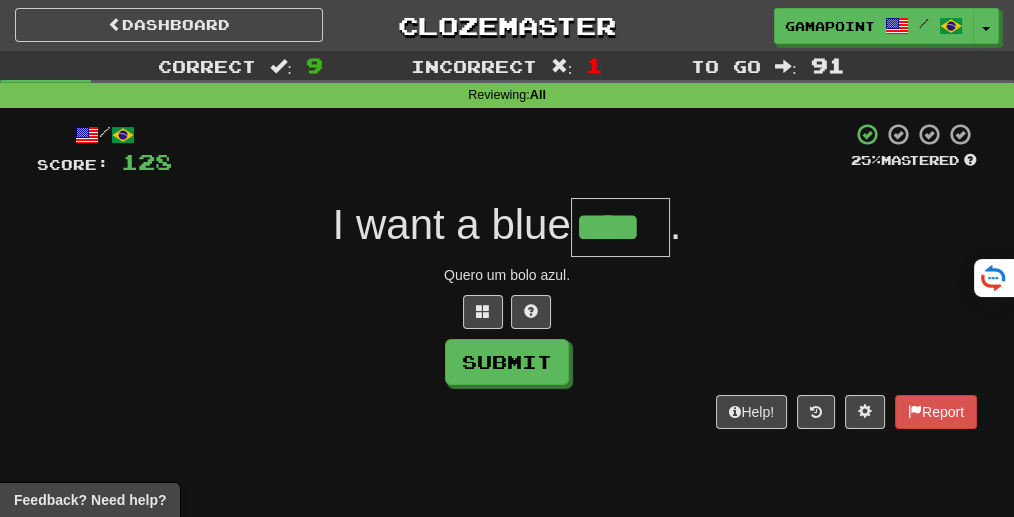 type on "****" 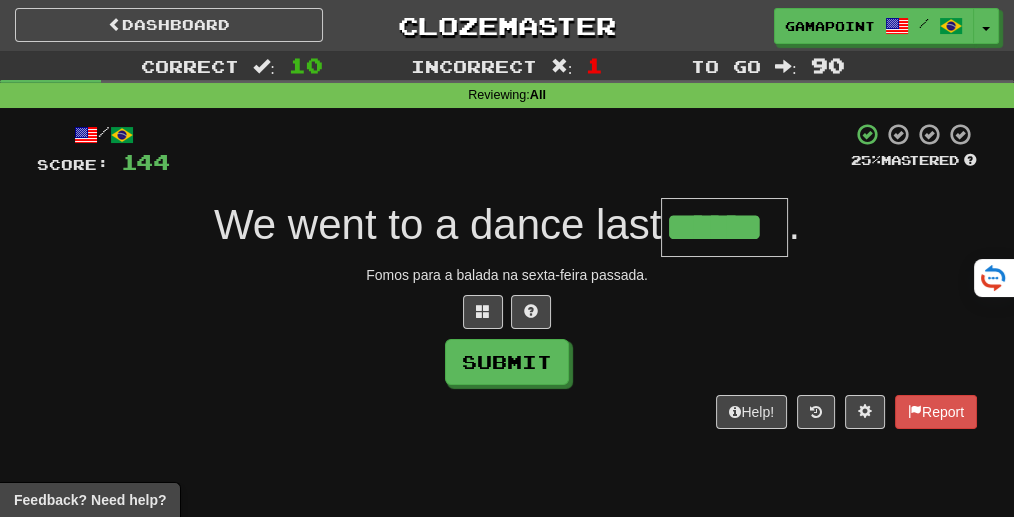 type on "******" 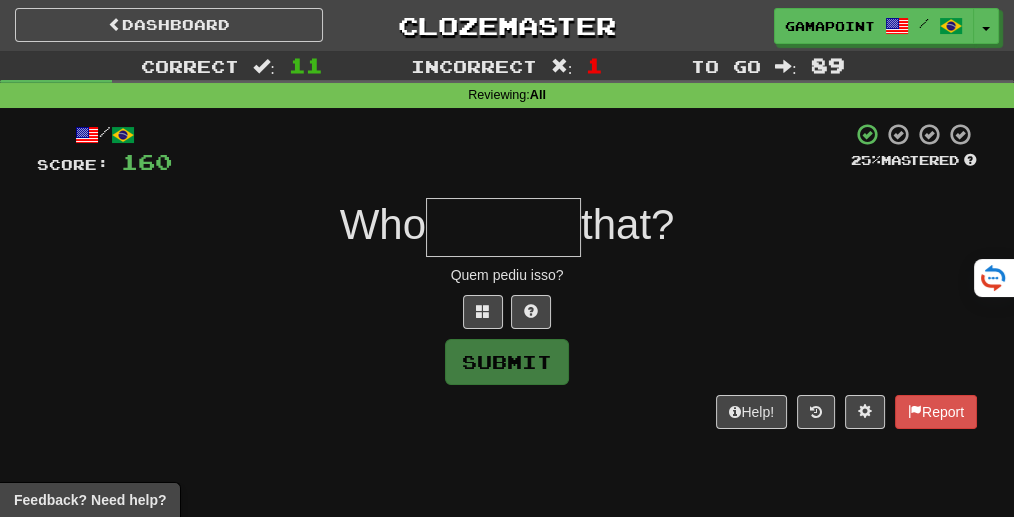 click on "that?" at bounding box center (627, 224) 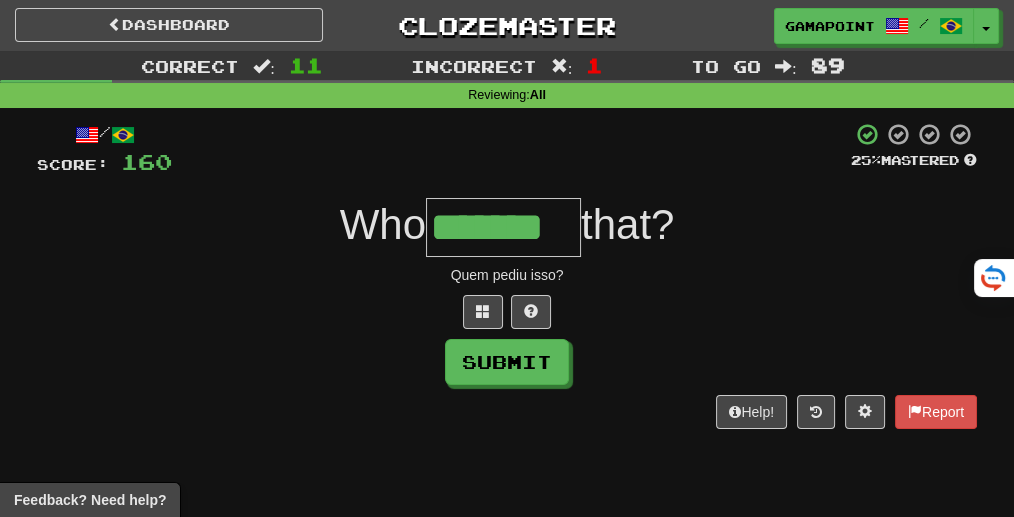 type on "*******" 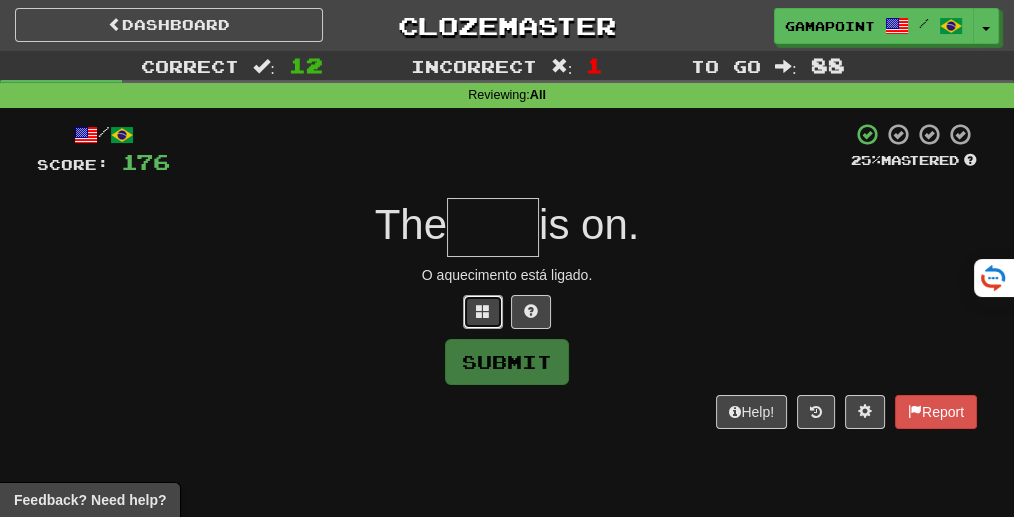 click at bounding box center [483, 312] 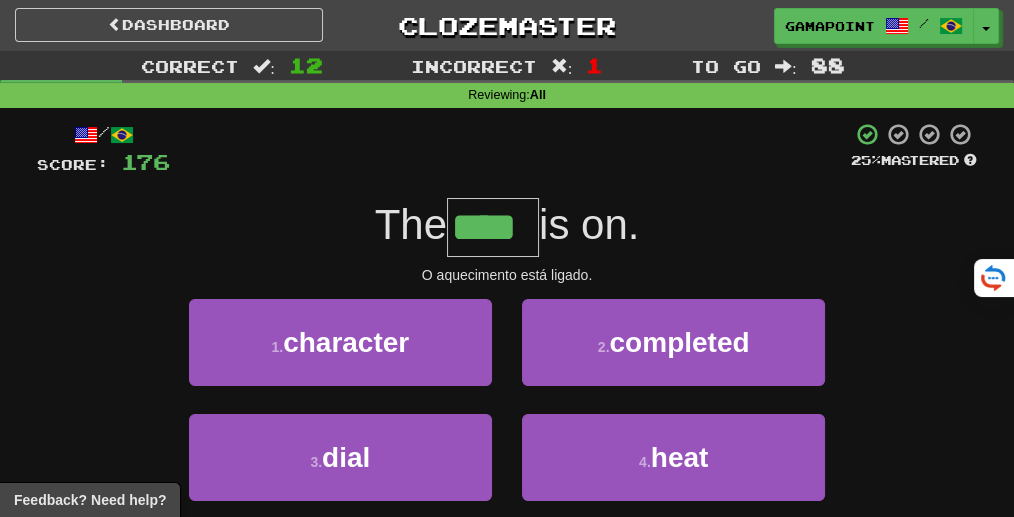 type on "****" 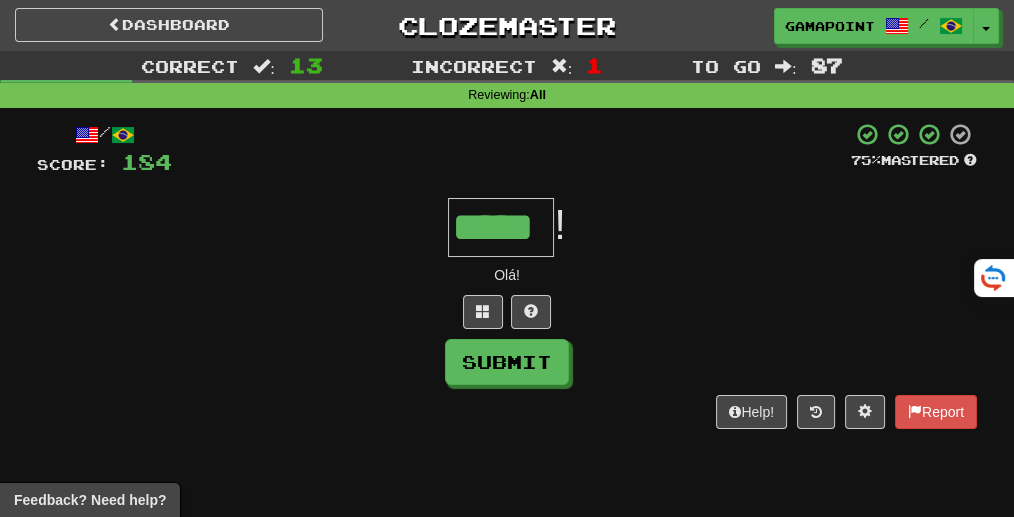 type on "*****" 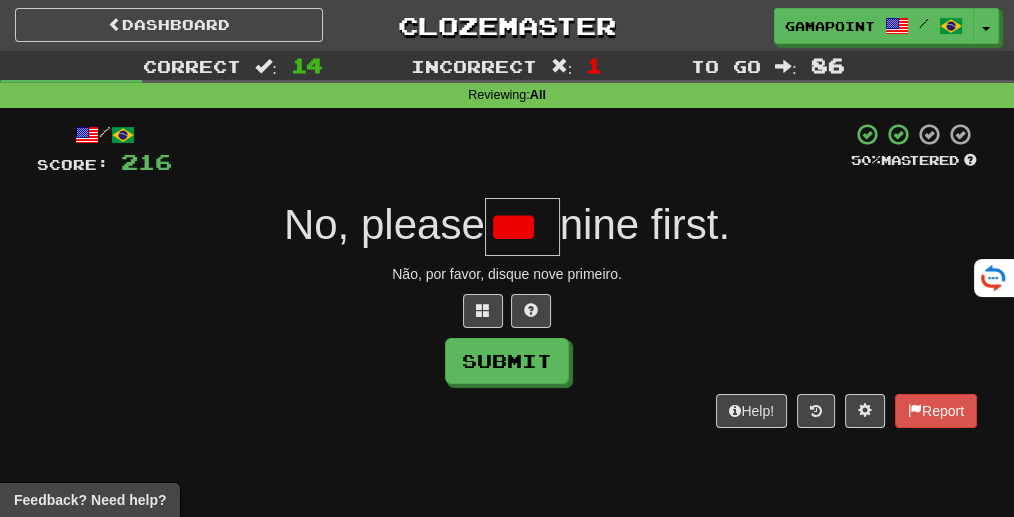 scroll, scrollTop: 0, scrollLeft: 0, axis: both 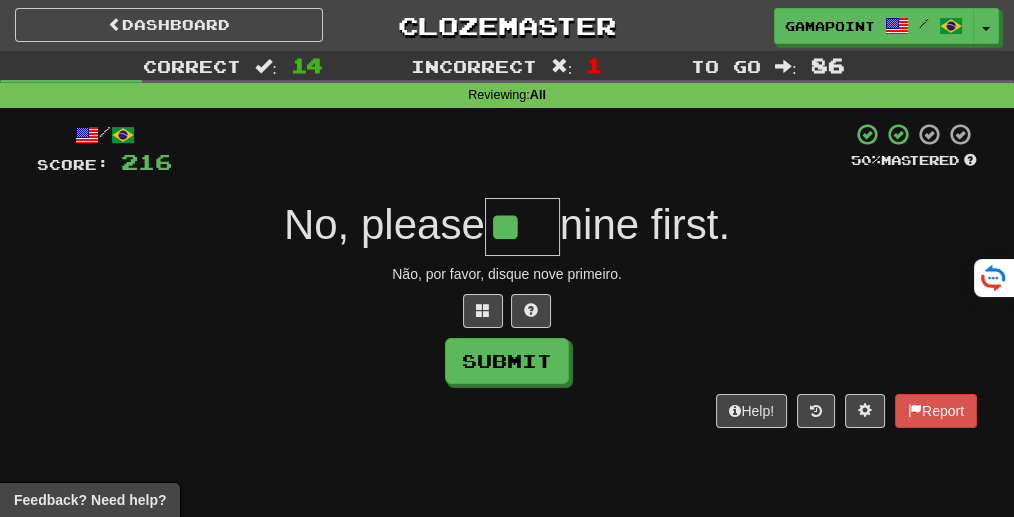 type on "*" 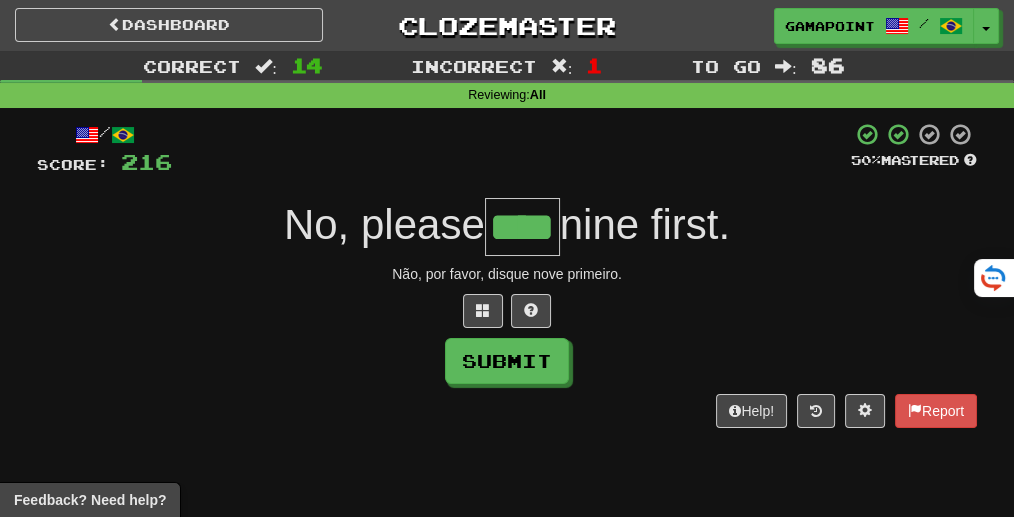type on "****" 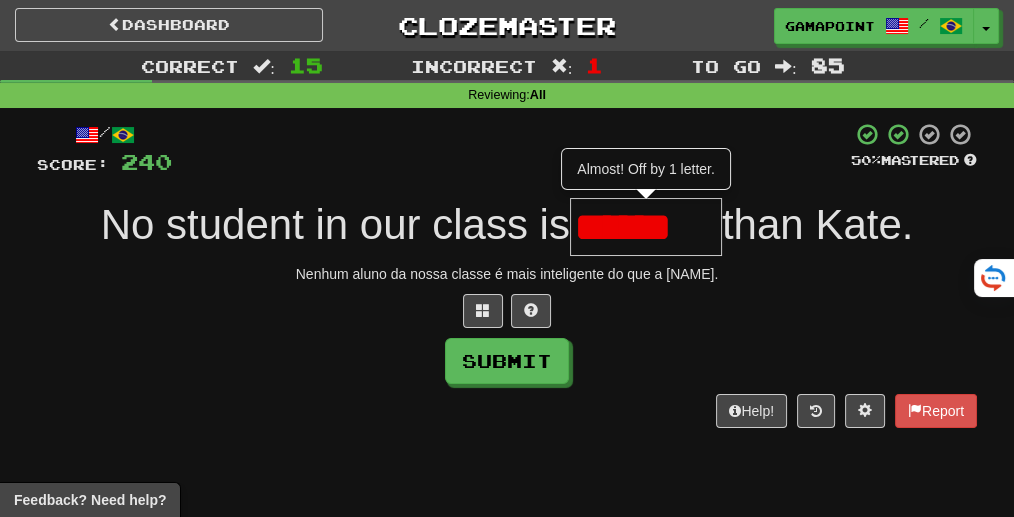 scroll, scrollTop: 0, scrollLeft: 0, axis: both 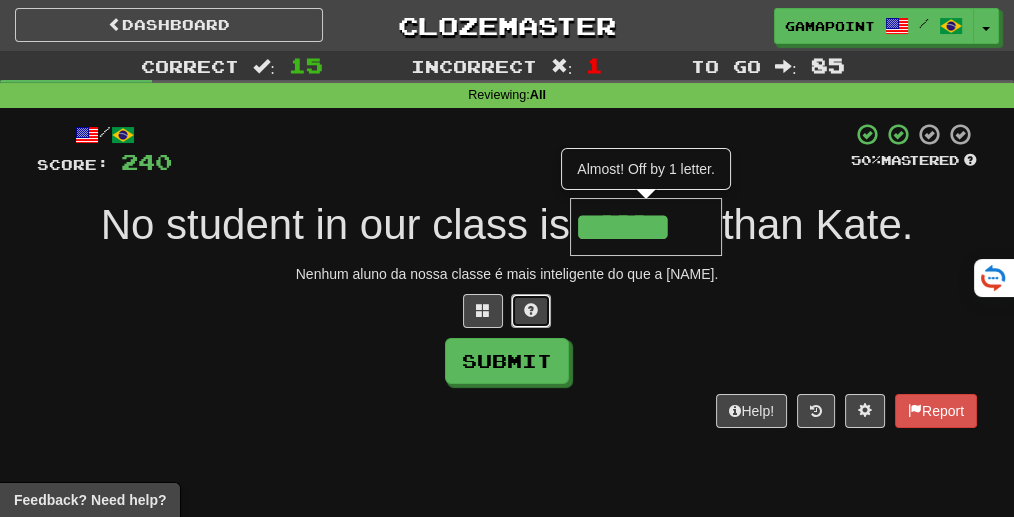 click at bounding box center [531, 310] 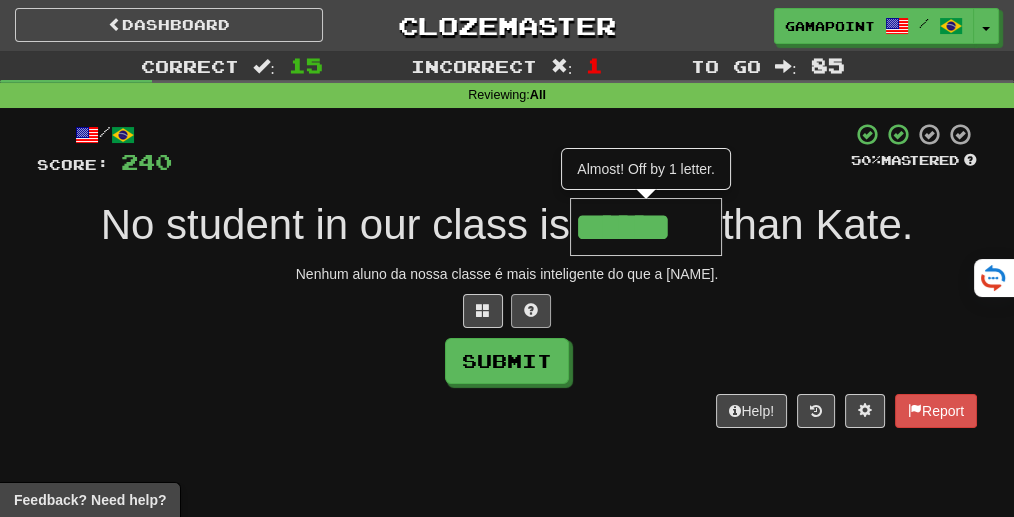 type on "*******" 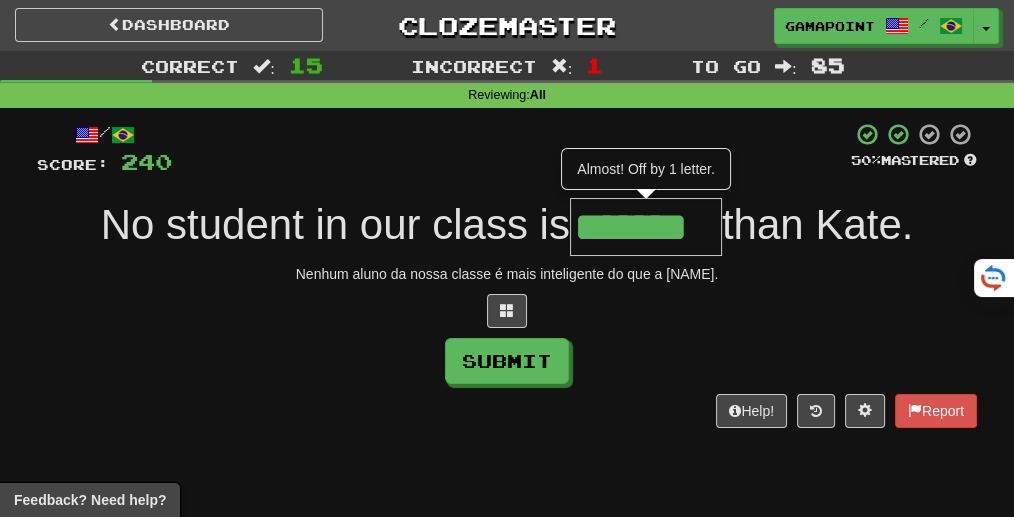 click at bounding box center [507, 311] 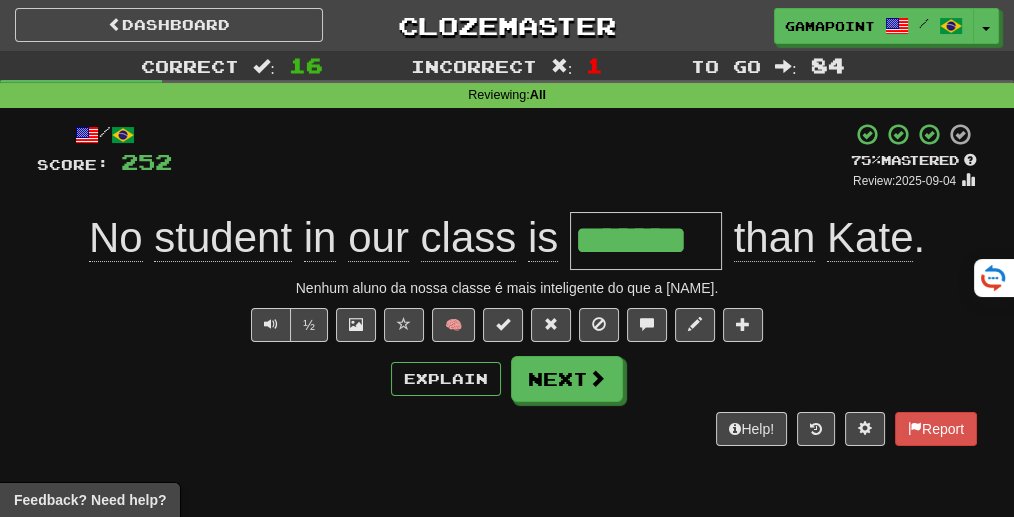 click on "+ 12" at bounding box center [511, 156] 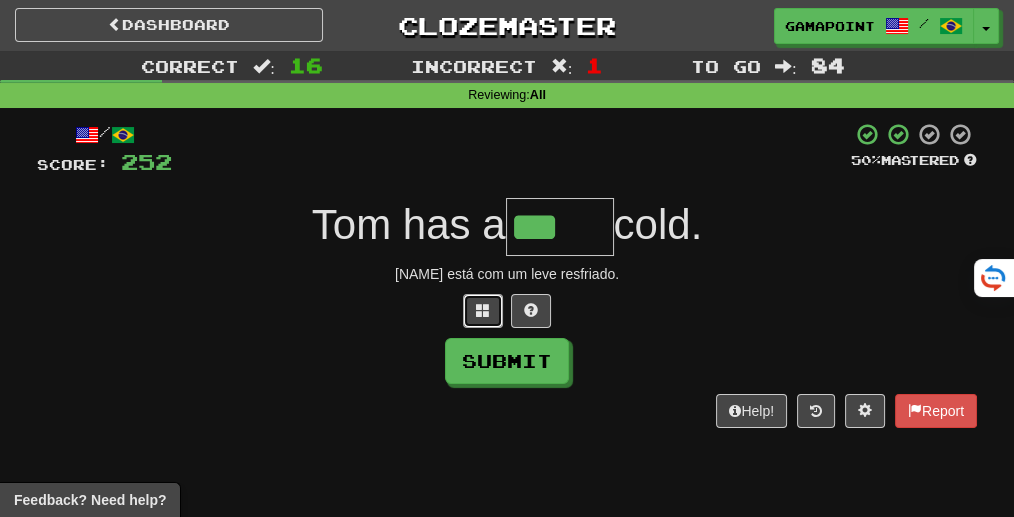 click at bounding box center (483, 311) 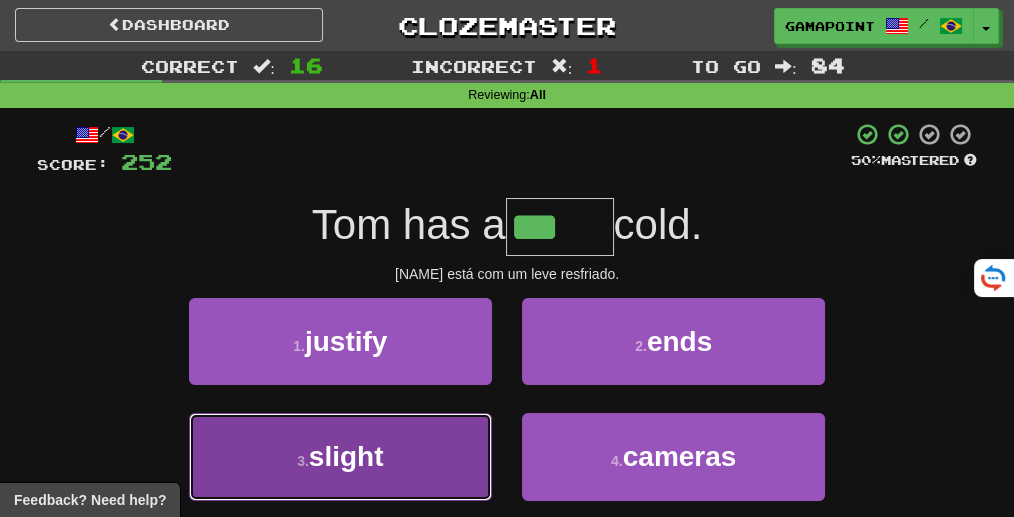 click on "3 .  slight" at bounding box center (340, 456) 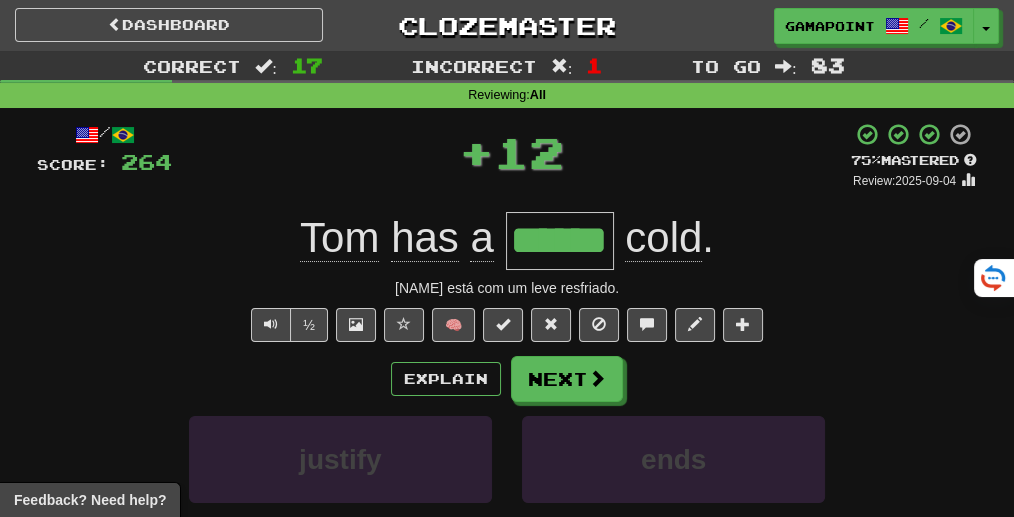 click on "+ 12" at bounding box center [511, 152] 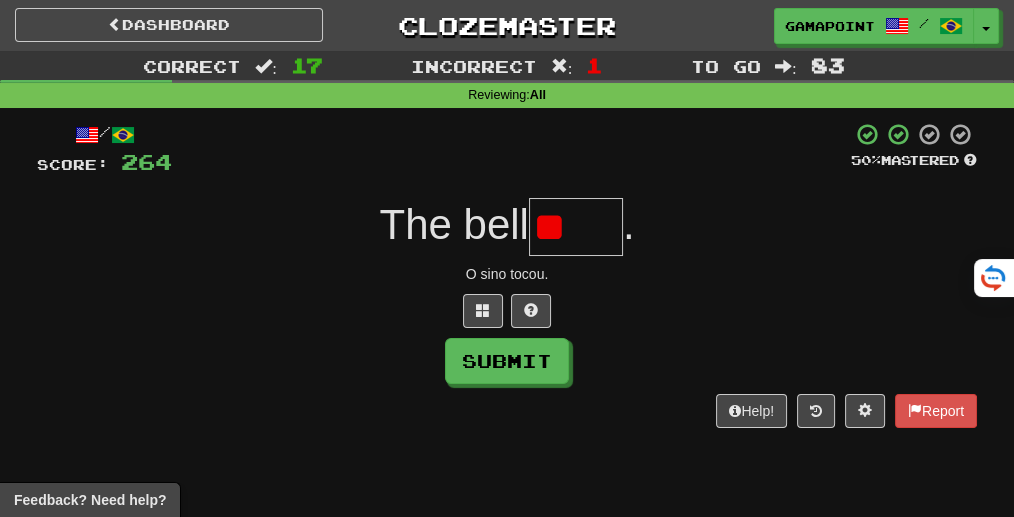 type on "*" 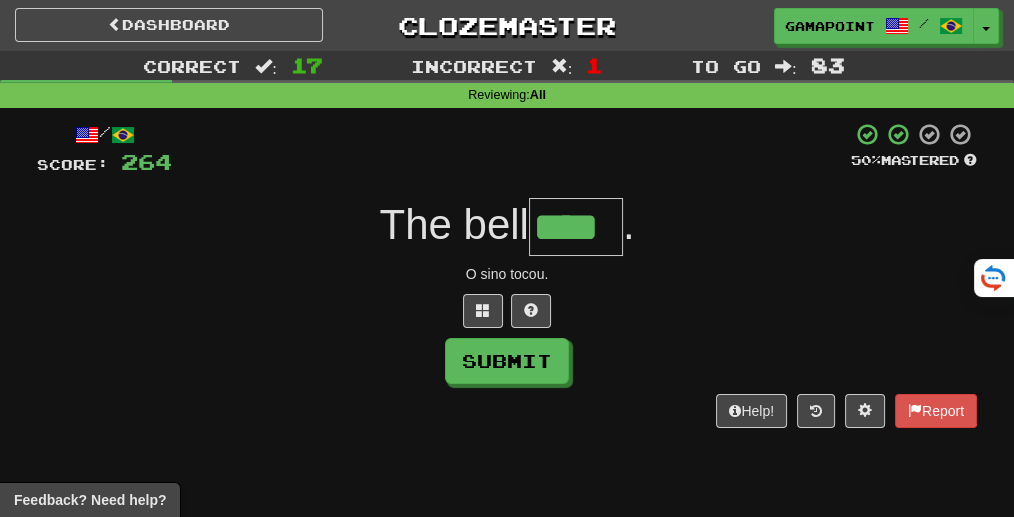 type on "****" 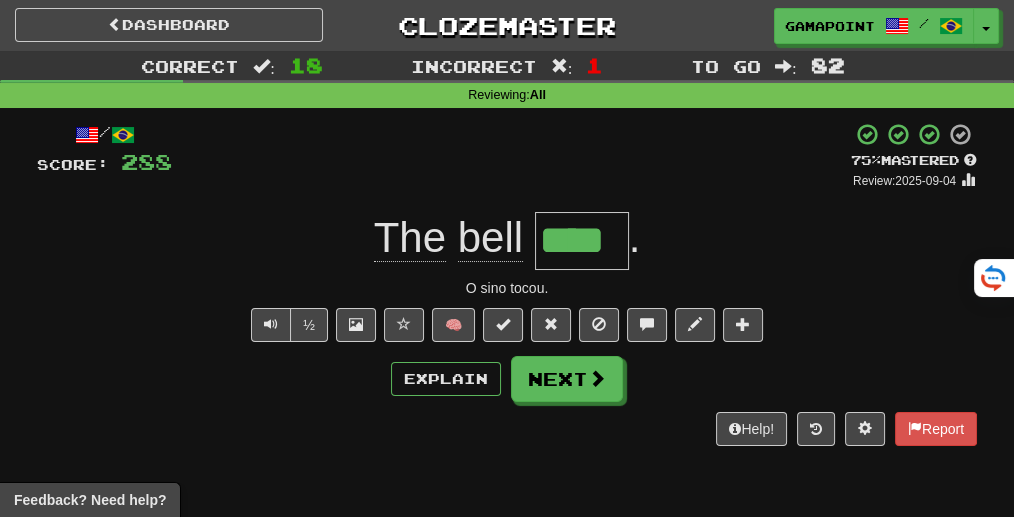 click on "Reviewing :  All" at bounding box center [507, 96] 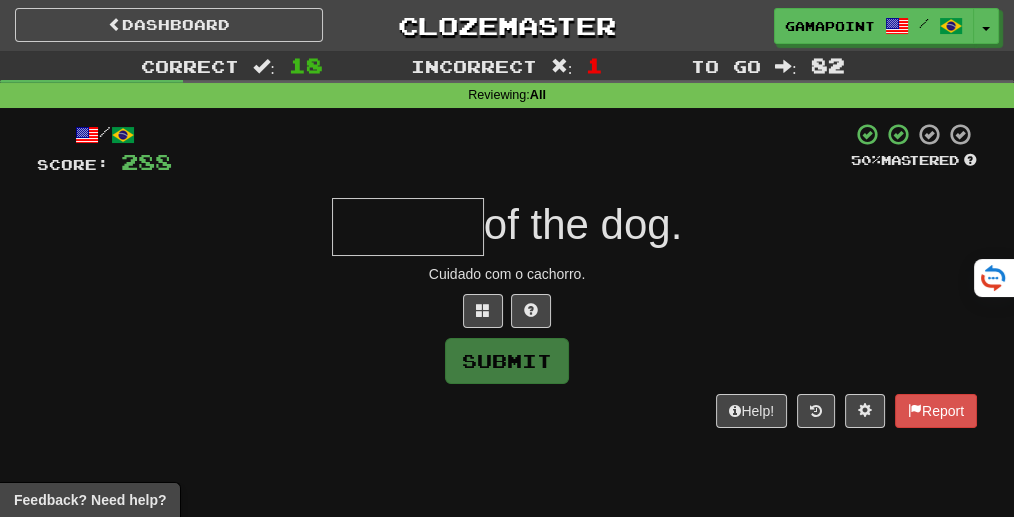 click on "Cuidado com o cachorro." at bounding box center [507, 274] 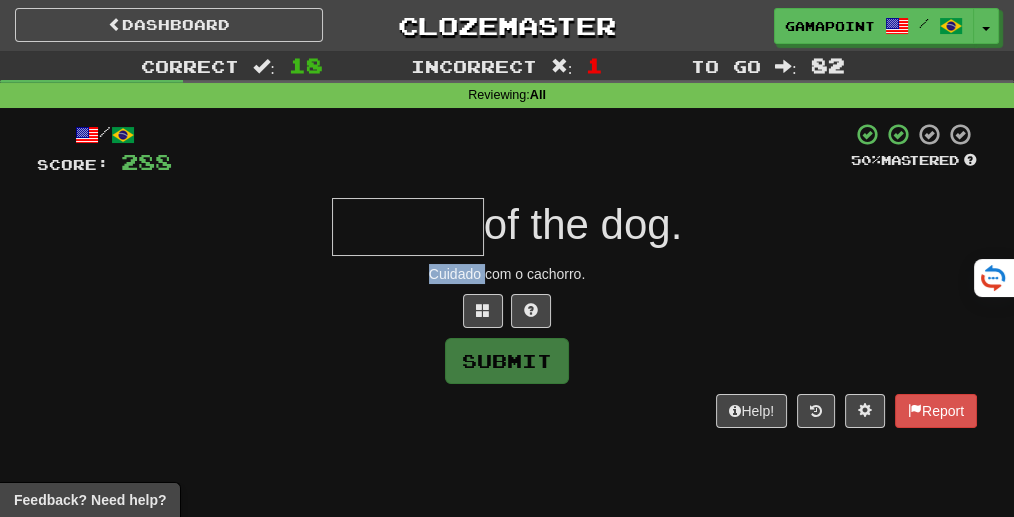 click on "Cuidado com o cachorro." at bounding box center [507, 274] 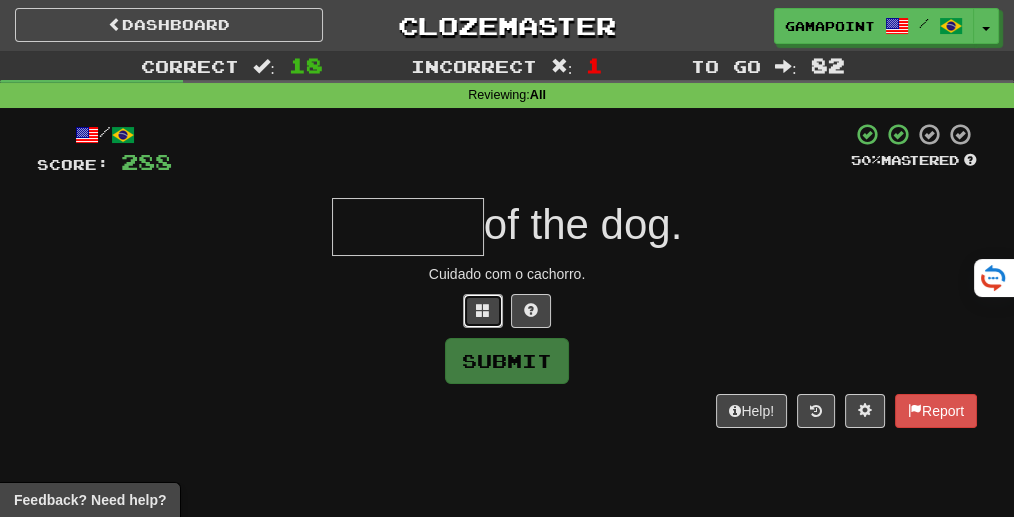 click at bounding box center (483, 311) 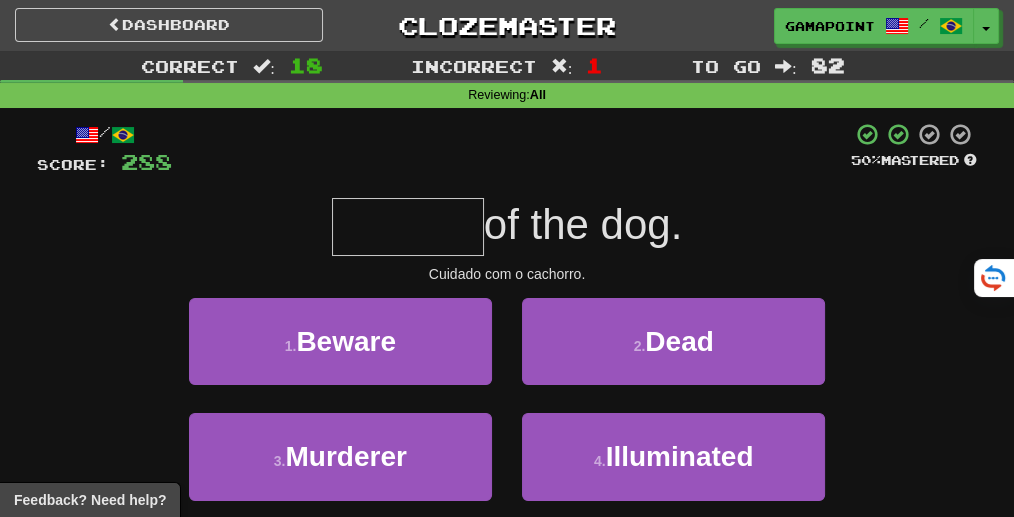 click at bounding box center (408, 227) 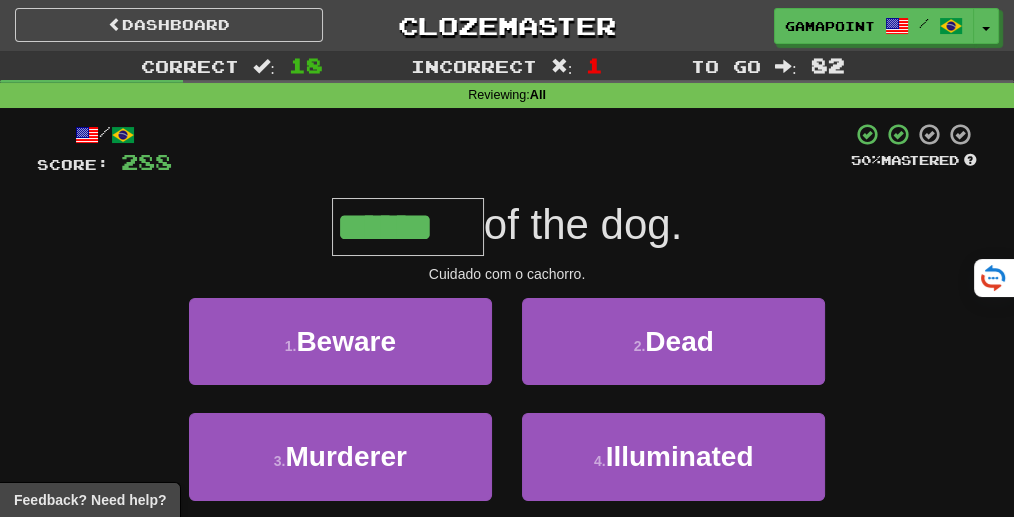 type on "******" 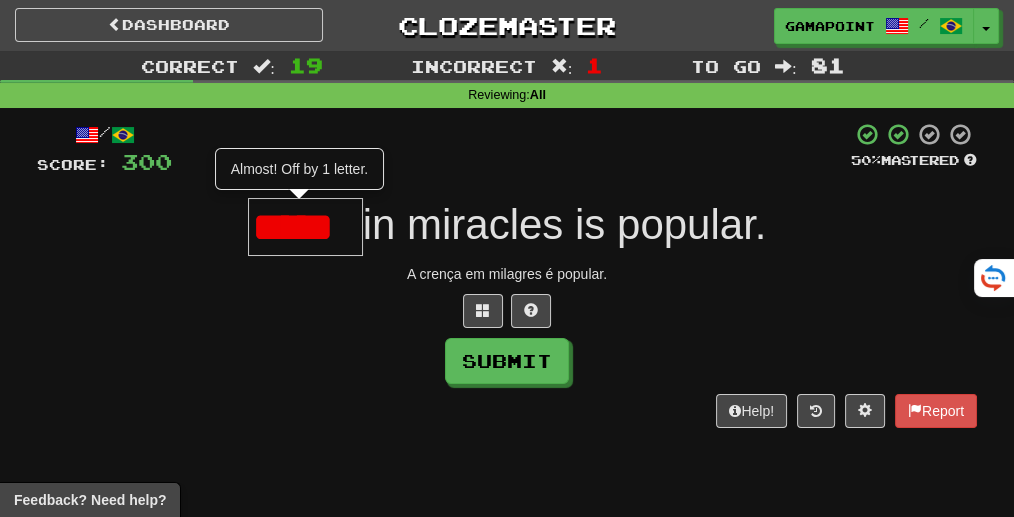 scroll, scrollTop: 0, scrollLeft: 0, axis: both 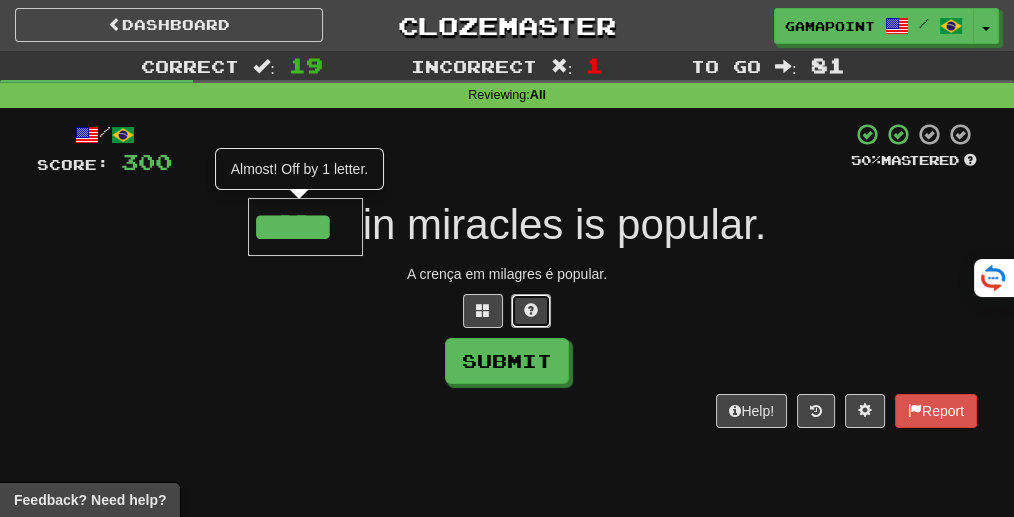 click at bounding box center [531, 310] 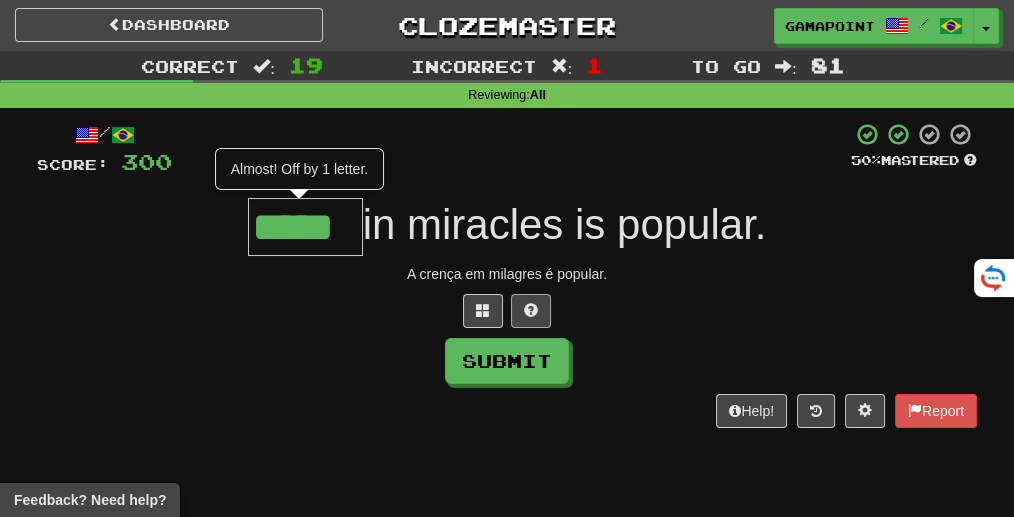 type on "******" 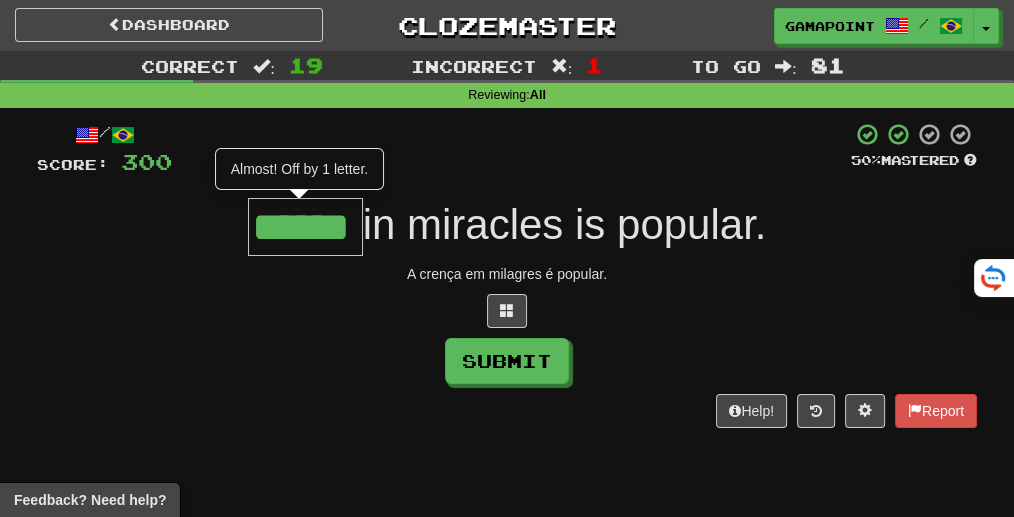 click at bounding box center (511, 149) 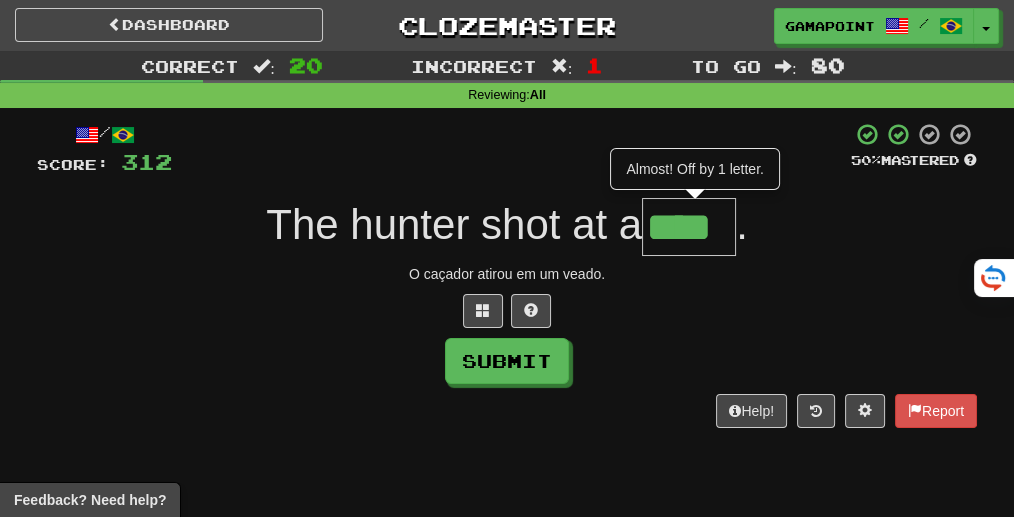 type on "****" 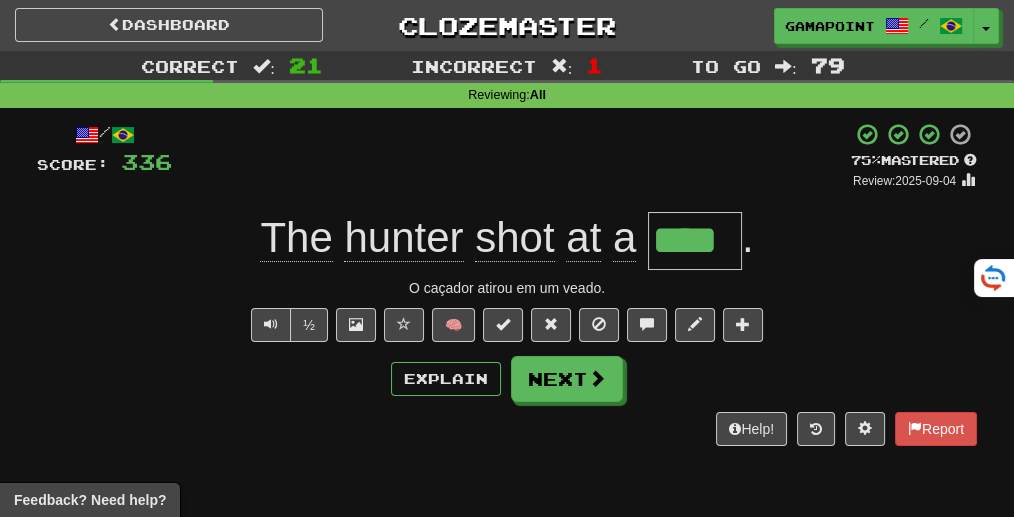 click on "+ 24" at bounding box center (511, 156) 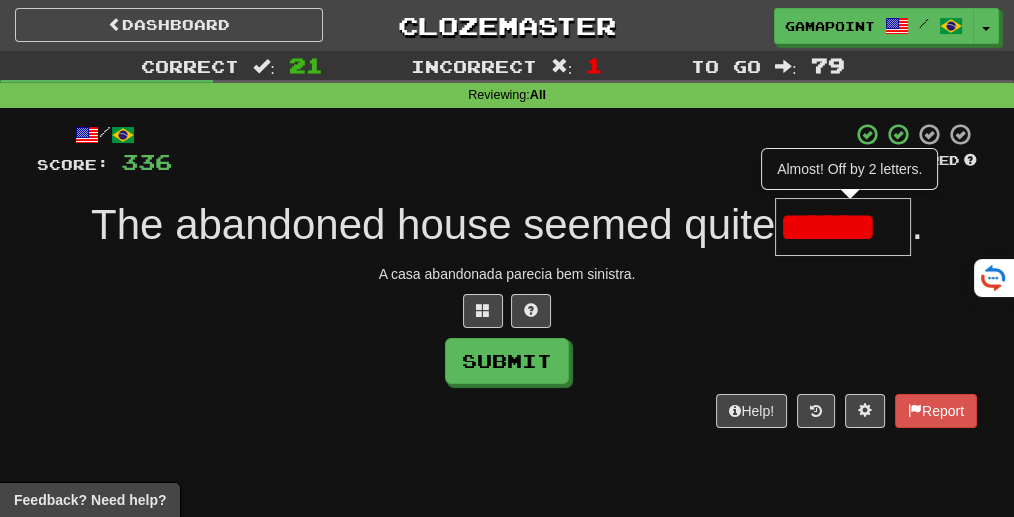 scroll, scrollTop: 0, scrollLeft: 0, axis: both 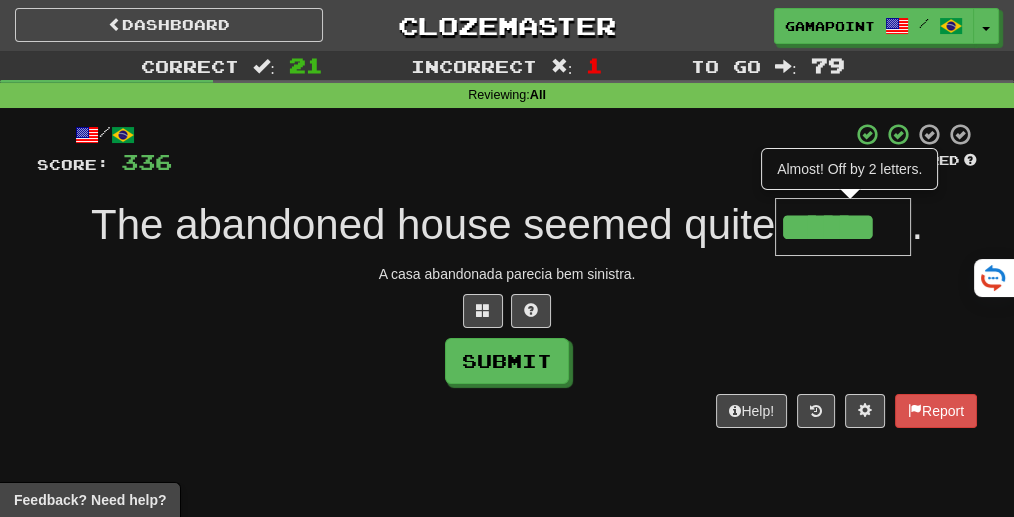 type on "******" 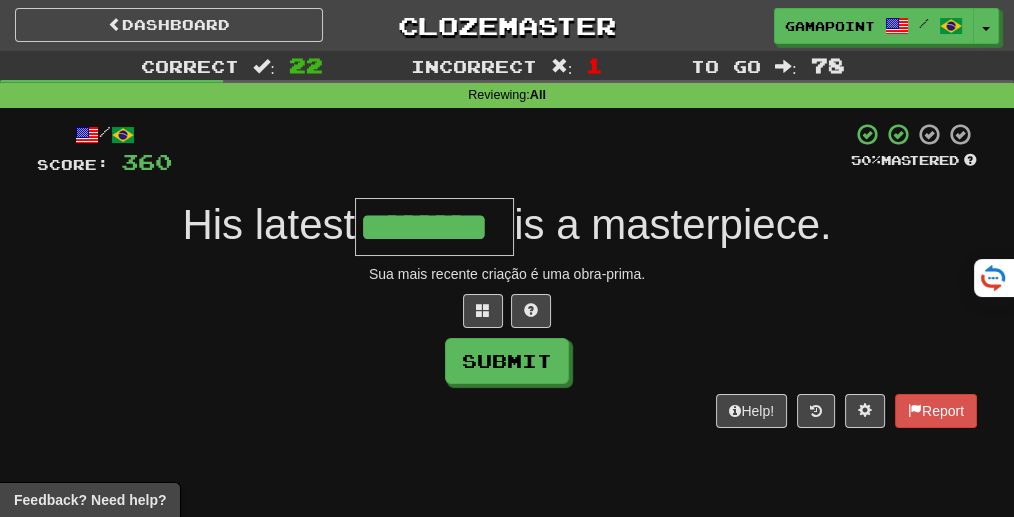 type on "********" 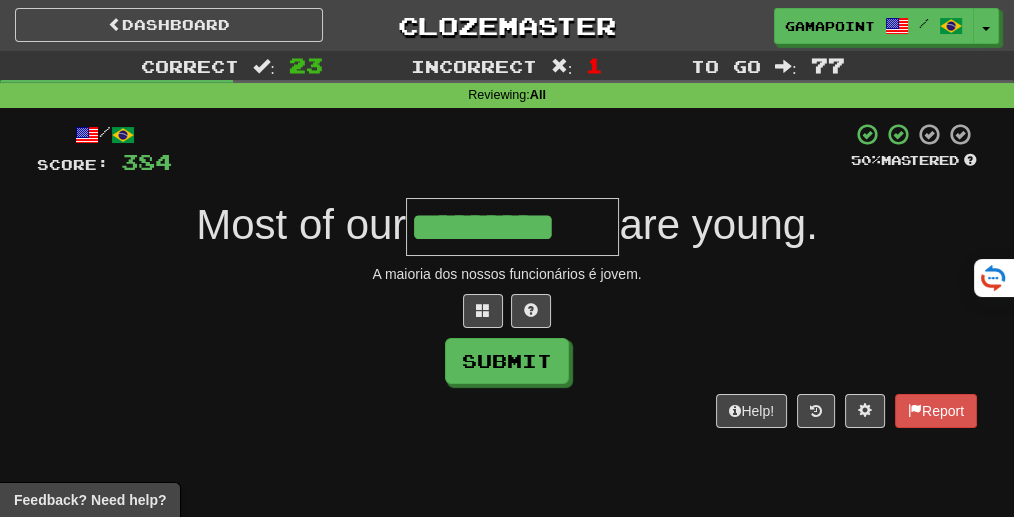 type on "*********" 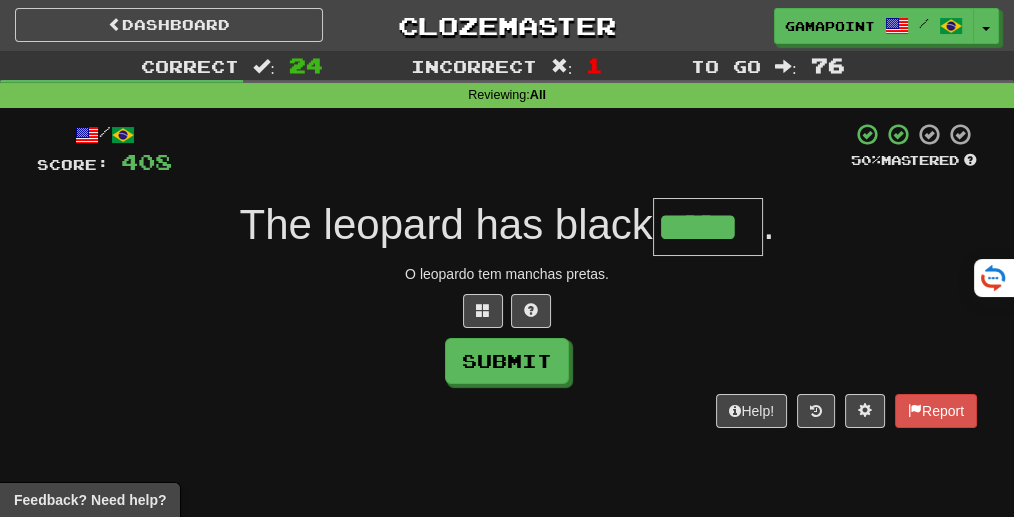 type on "*****" 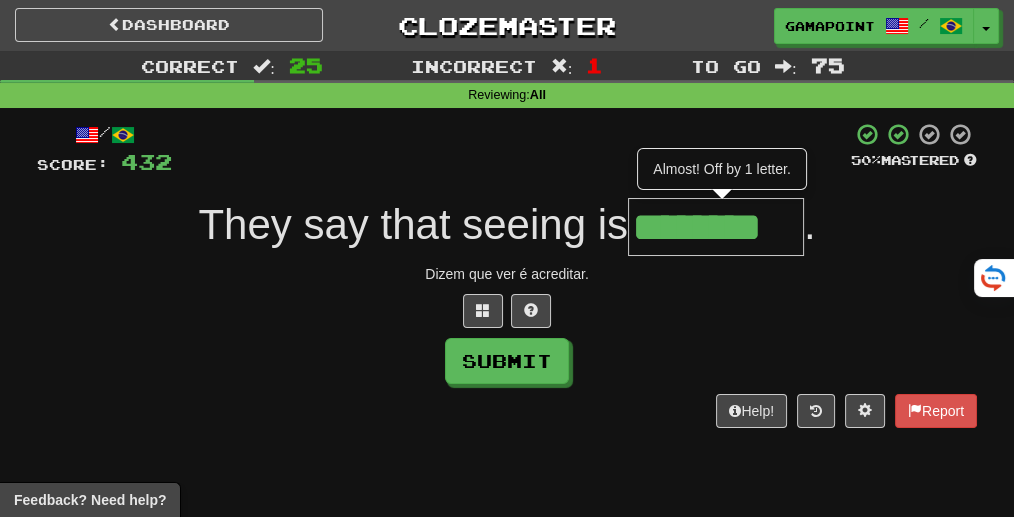 scroll, scrollTop: 0, scrollLeft: 0, axis: both 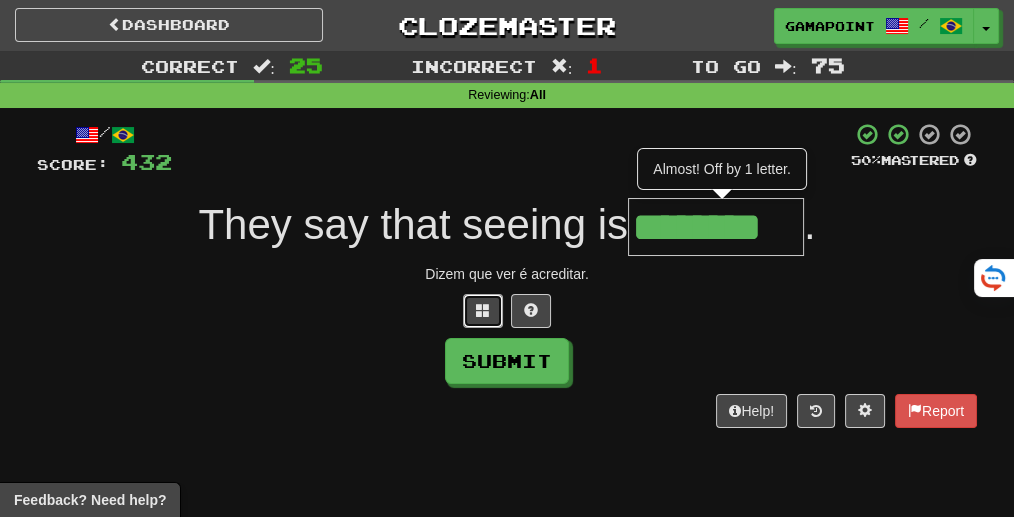 click at bounding box center [483, 311] 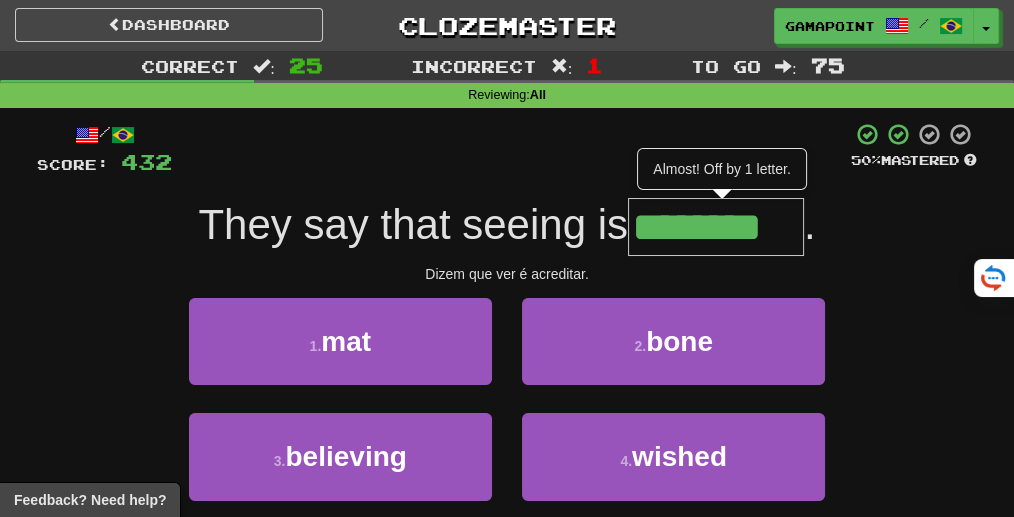 click on "********" at bounding box center [716, 227] 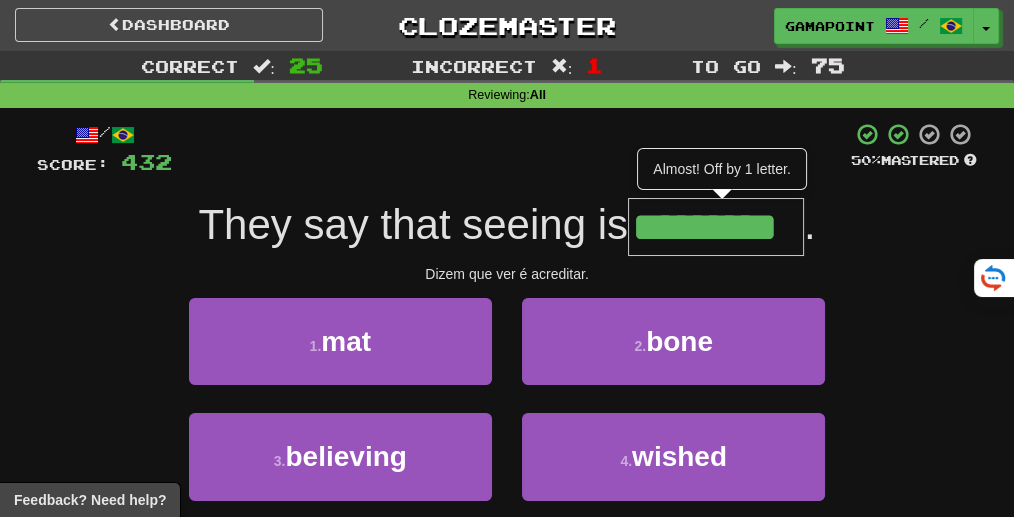 type on "*********" 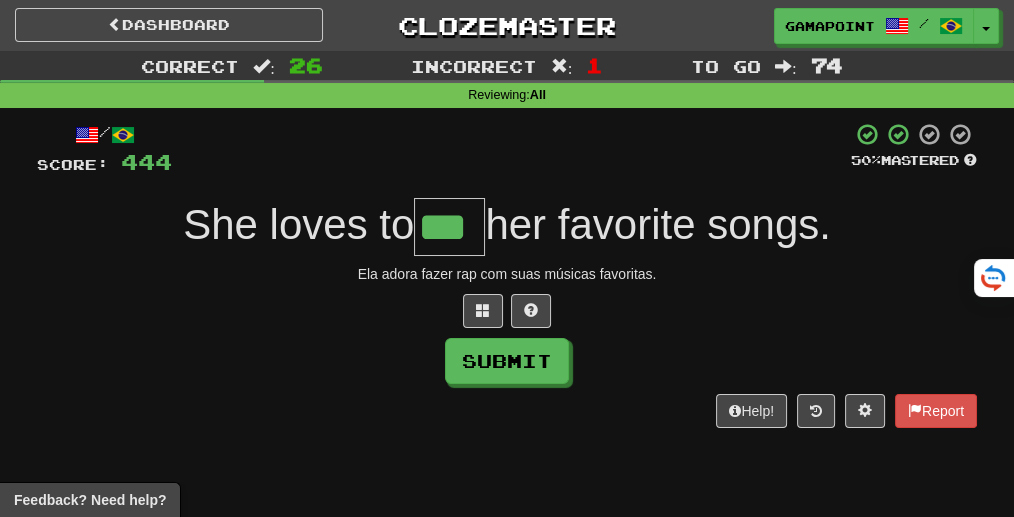 type on "***" 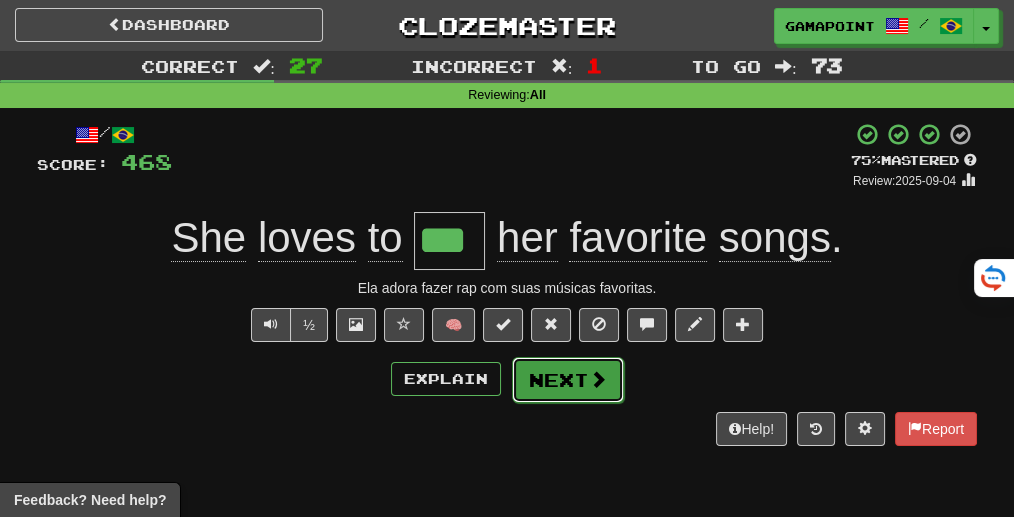 click on "Next" at bounding box center [568, 380] 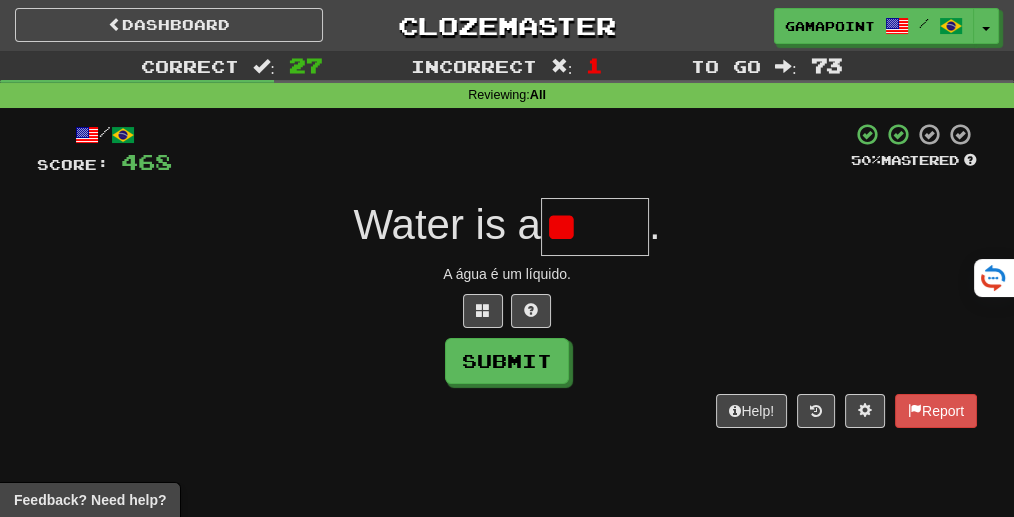 type on "*" 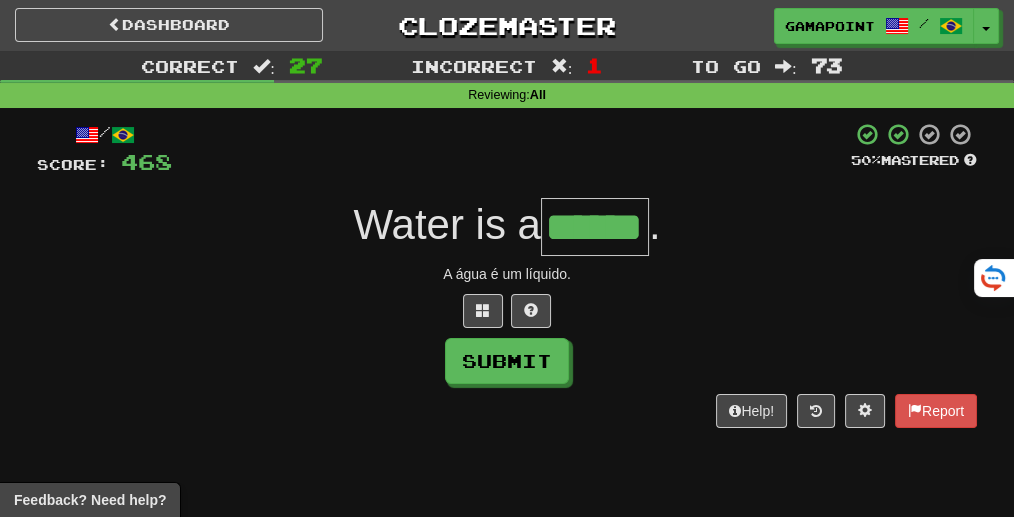 type on "******" 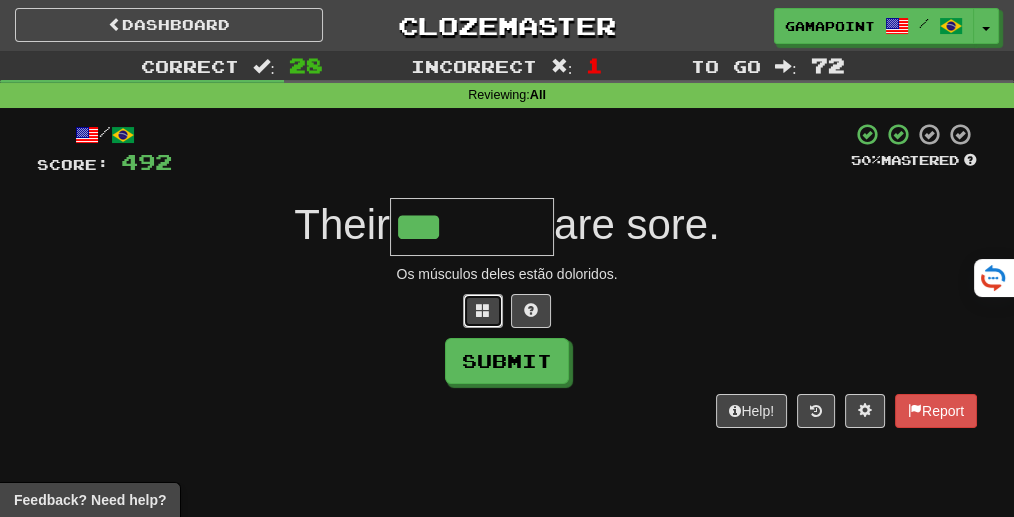 click at bounding box center (483, 311) 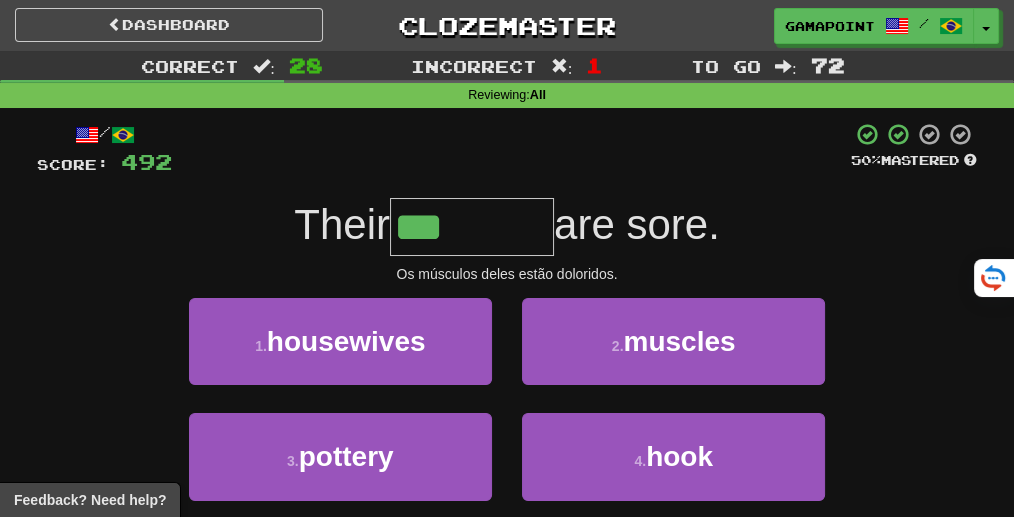 click on "***" at bounding box center [472, 227] 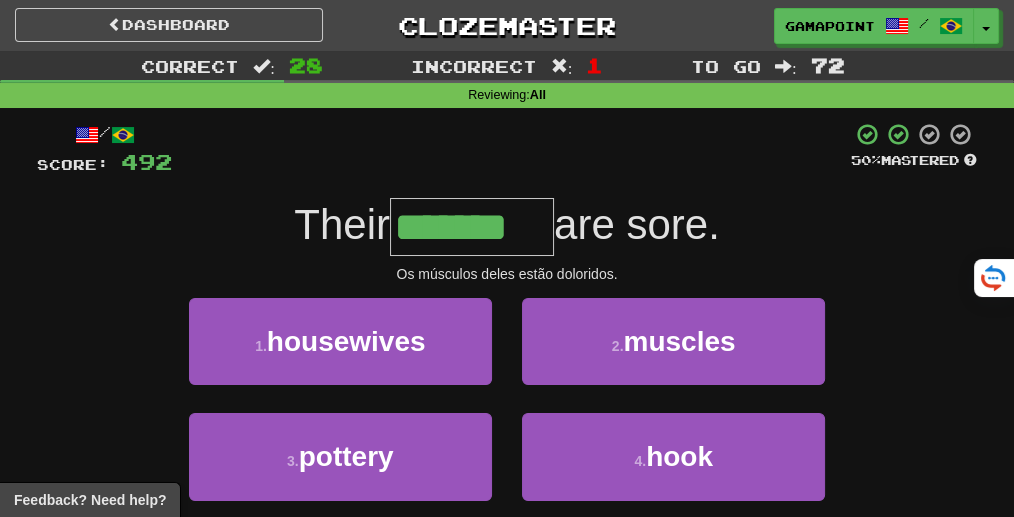 type on "*******" 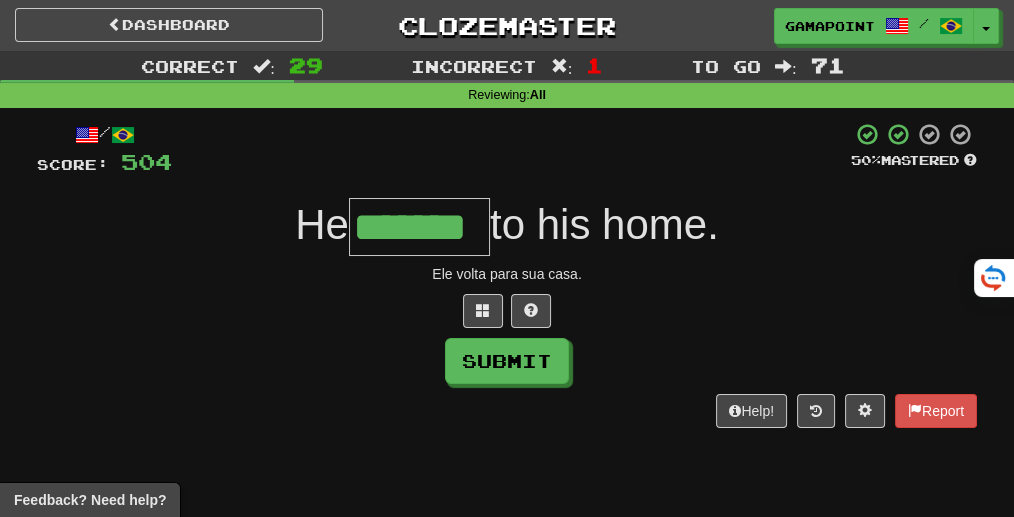 type on "*******" 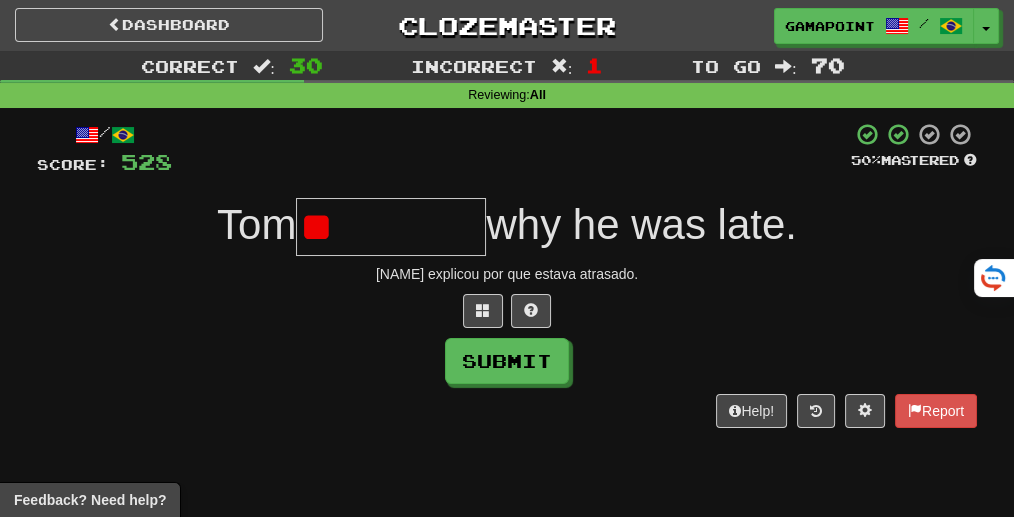 type on "*" 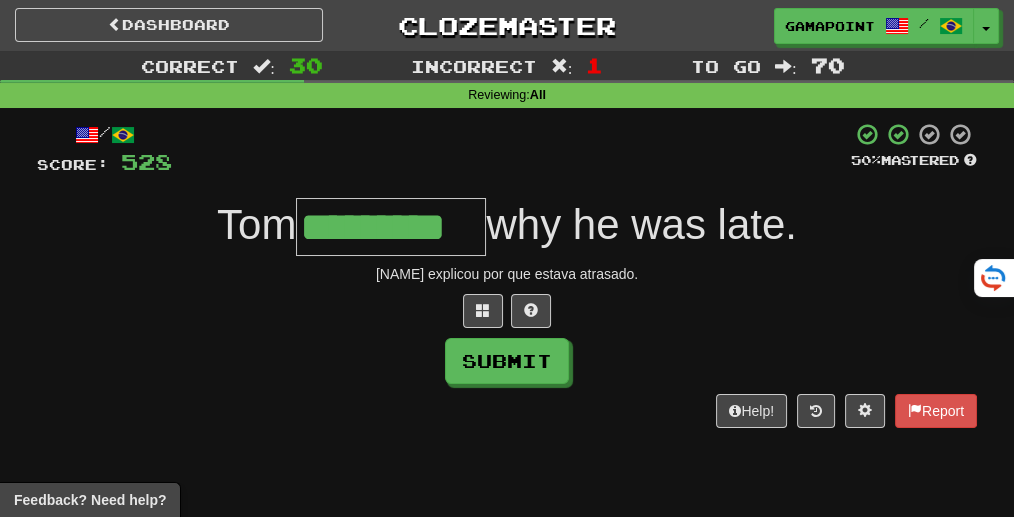 type on "*********" 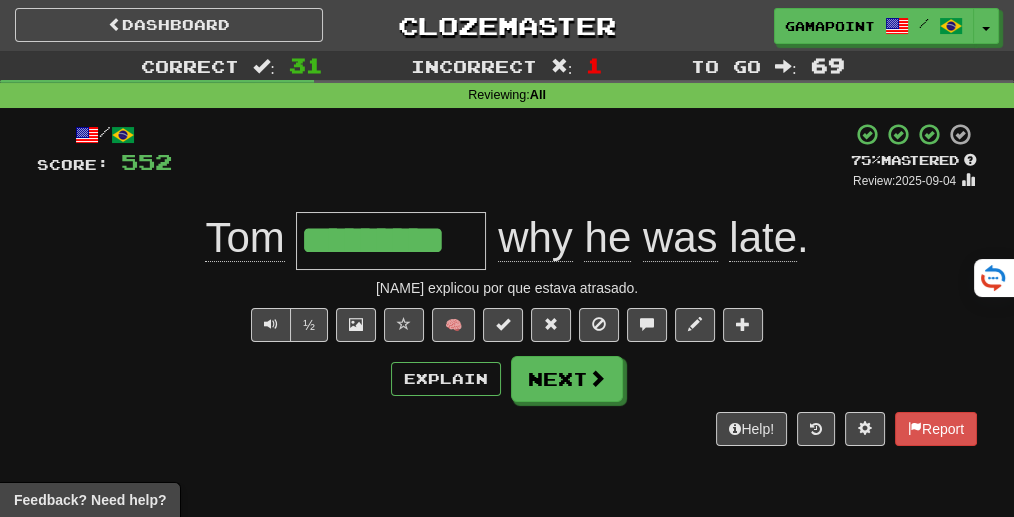 click on "Explain Next" at bounding box center [507, 379] 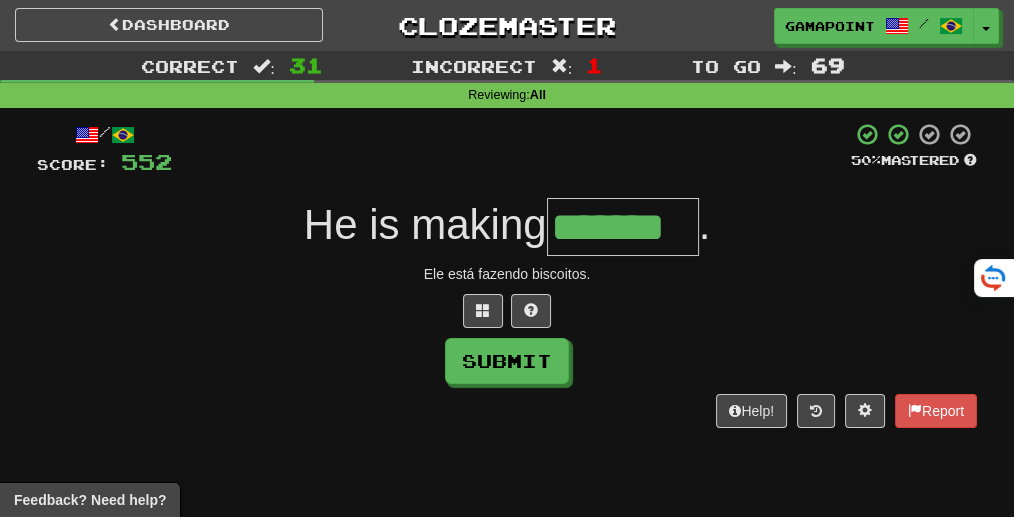 type on "*******" 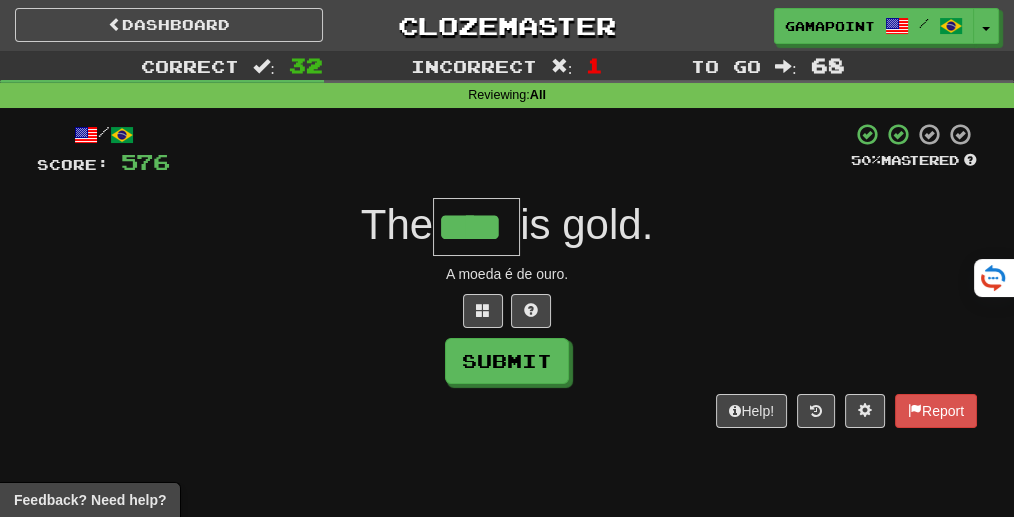 type on "****" 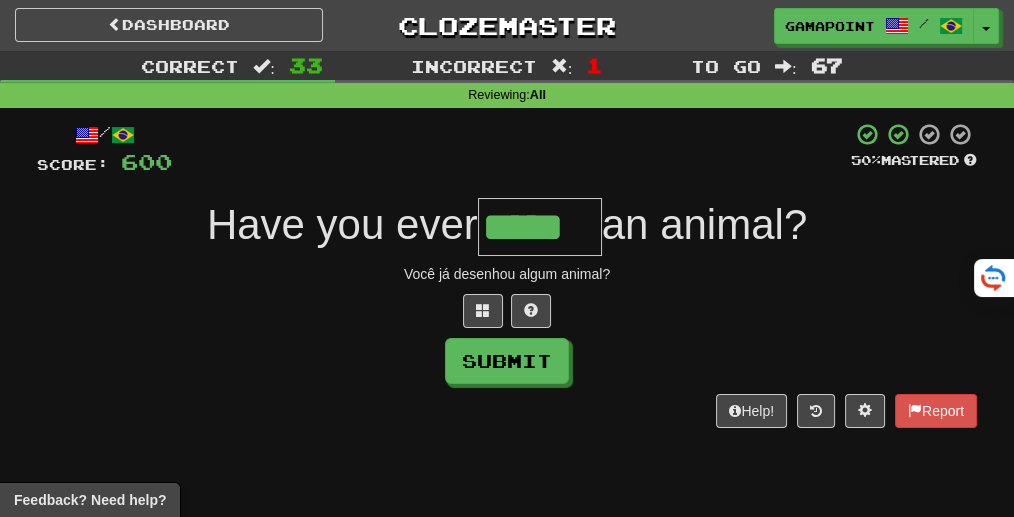 type on "*****" 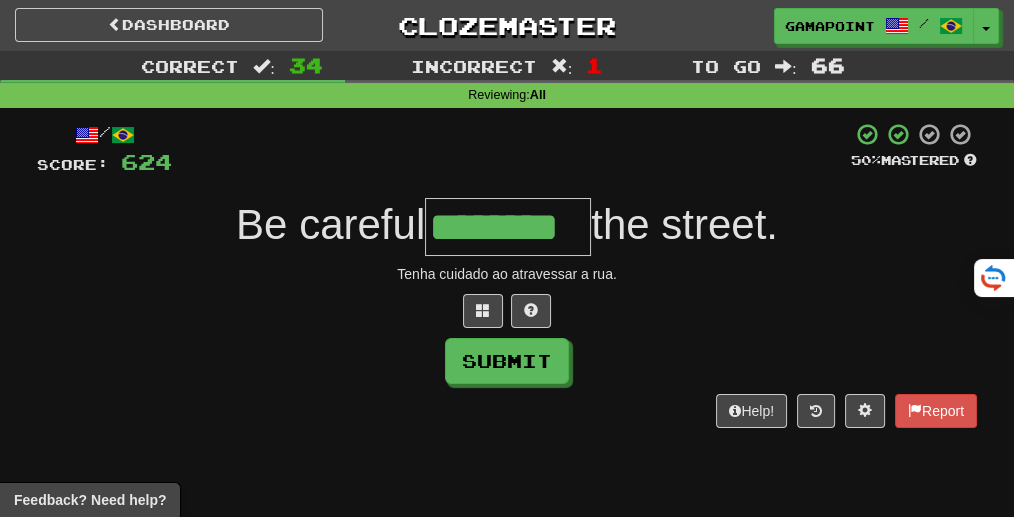 type on "********" 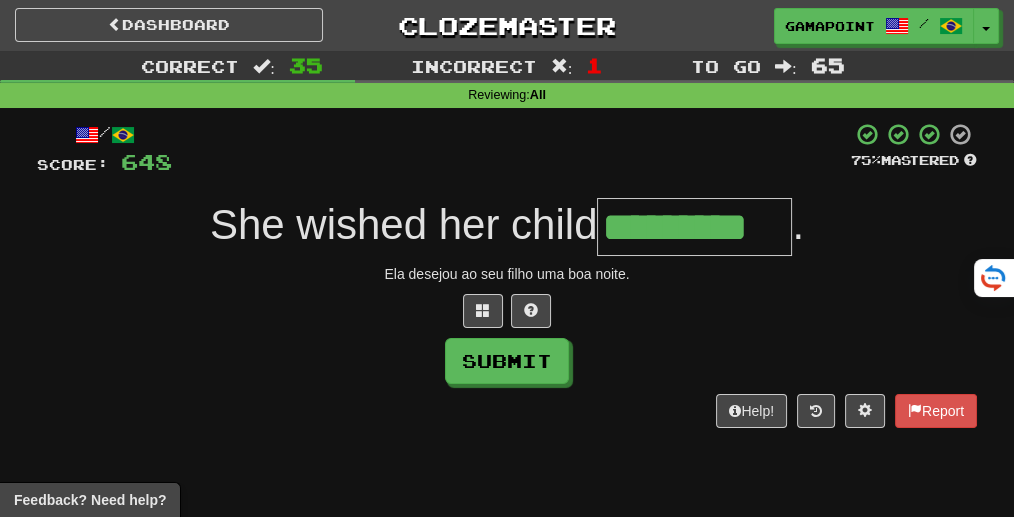 type on "*********" 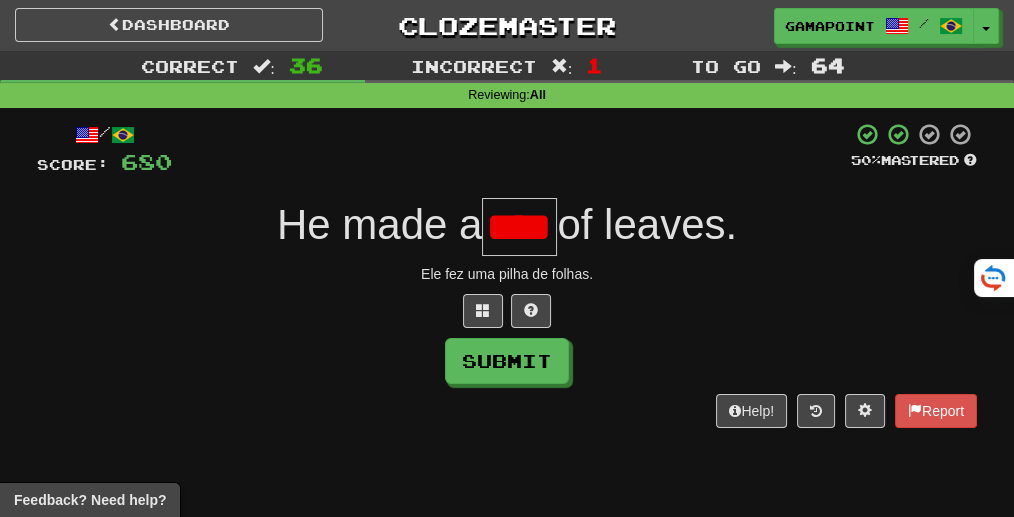 scroll, scrollTop: 0, scrollLeft: 0, axis: both 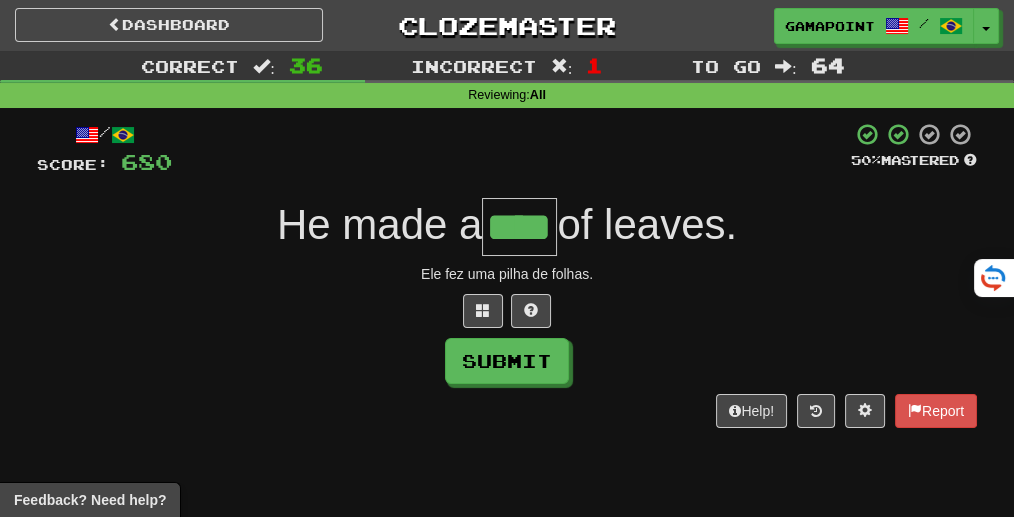 type on "****" 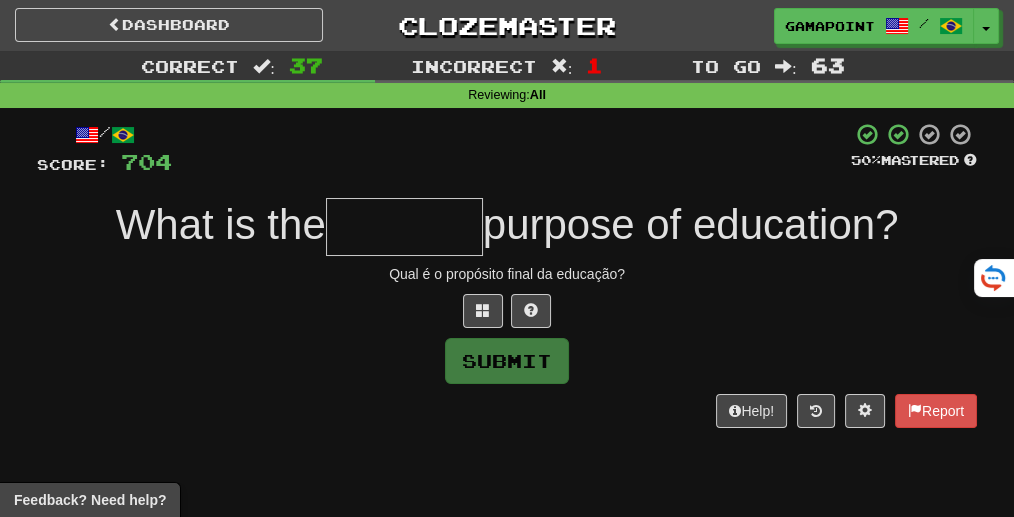 click at bounding box center (507, 311) 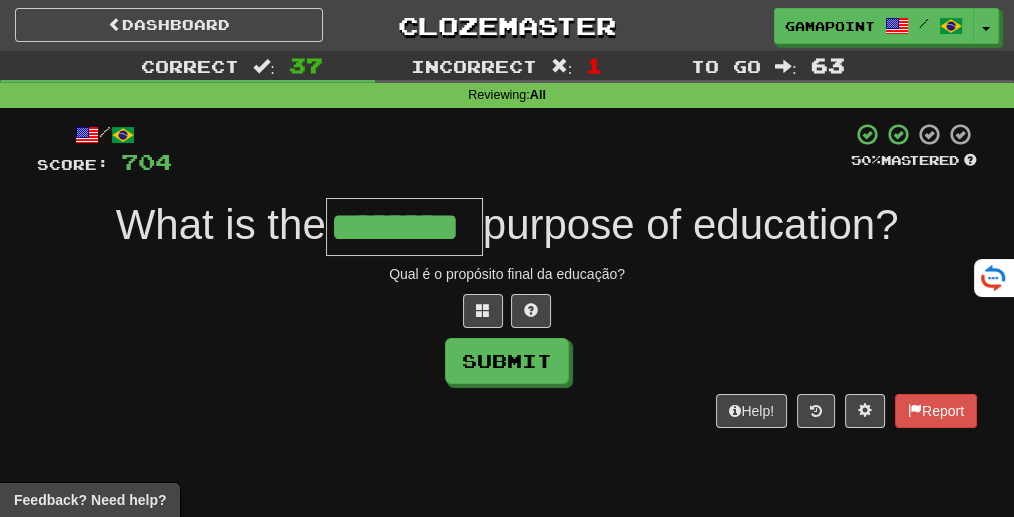 type on "********" 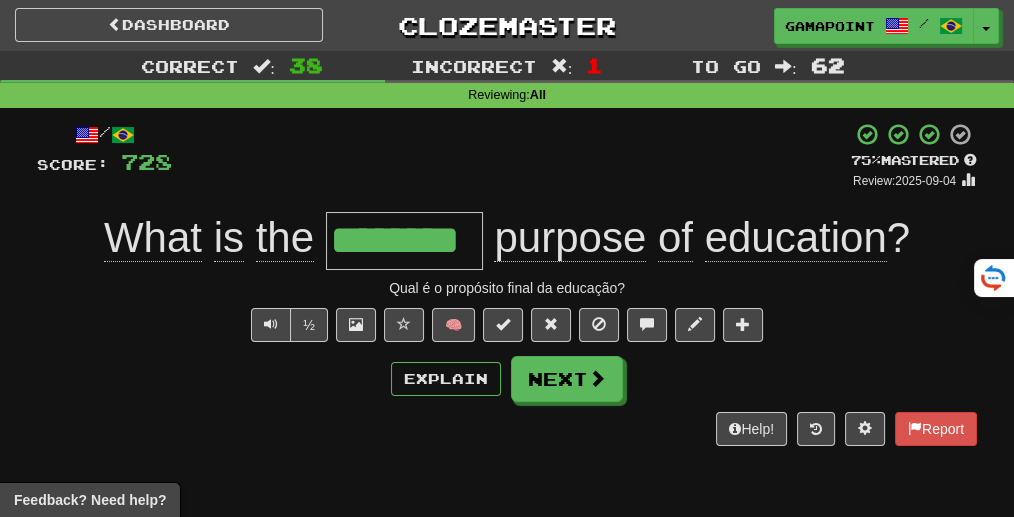 click on "+ 24" at bounding box center [511, 156] 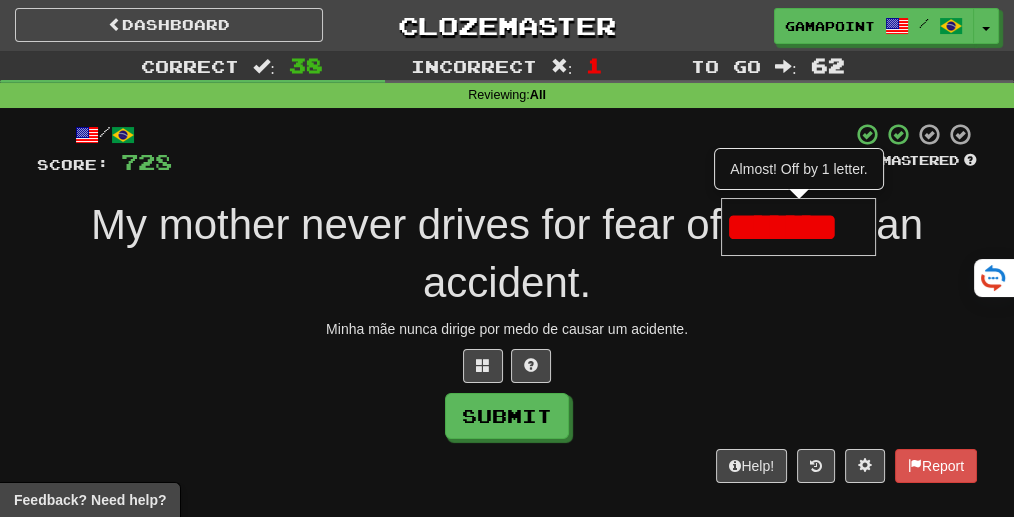 scroll, scrollTop: 0, scrollLeft: 0, axis: both 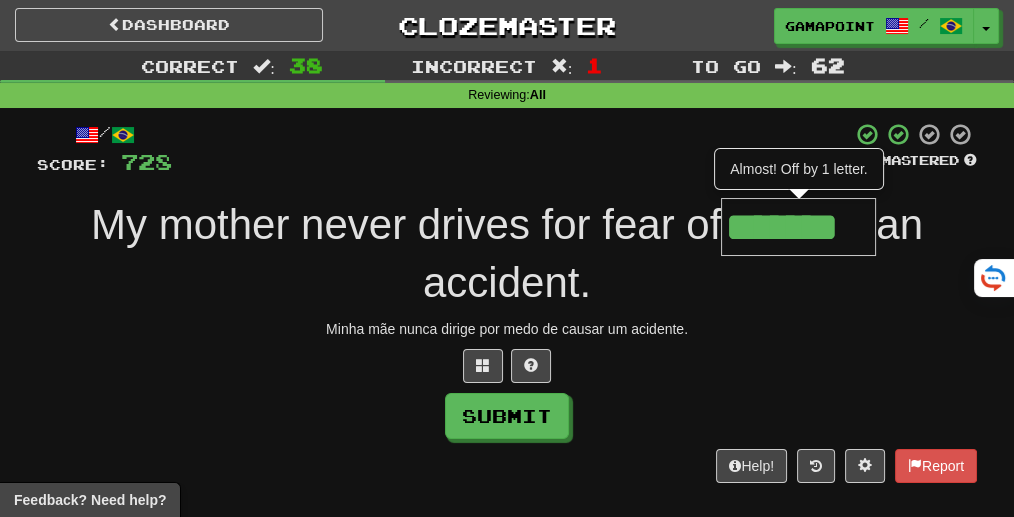 type on "*******" 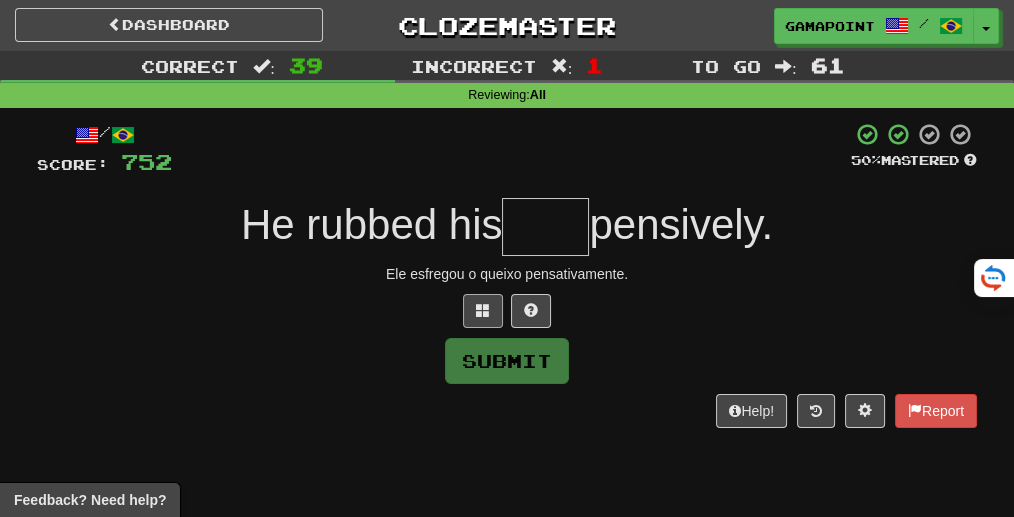 click at bounding box center [507, 311] 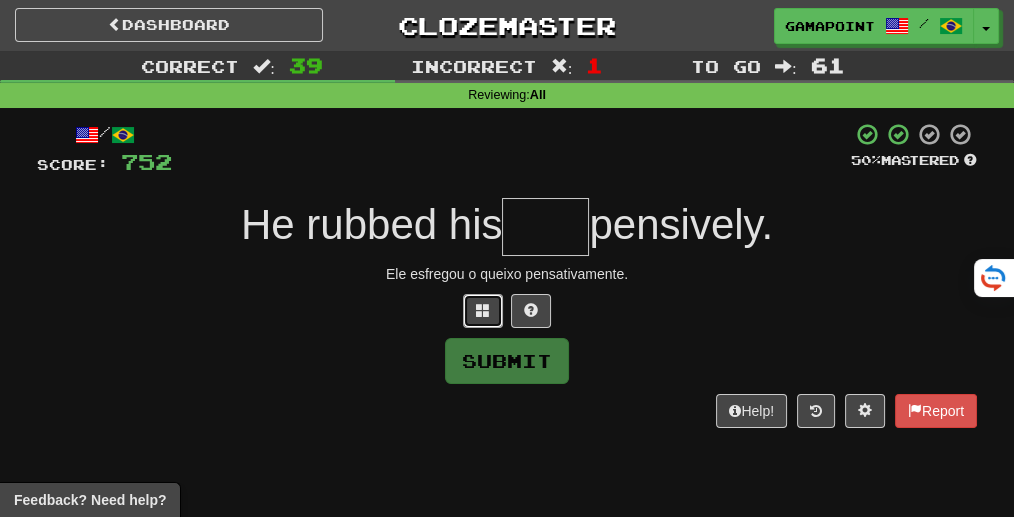 click at bounding box center [483, 311] 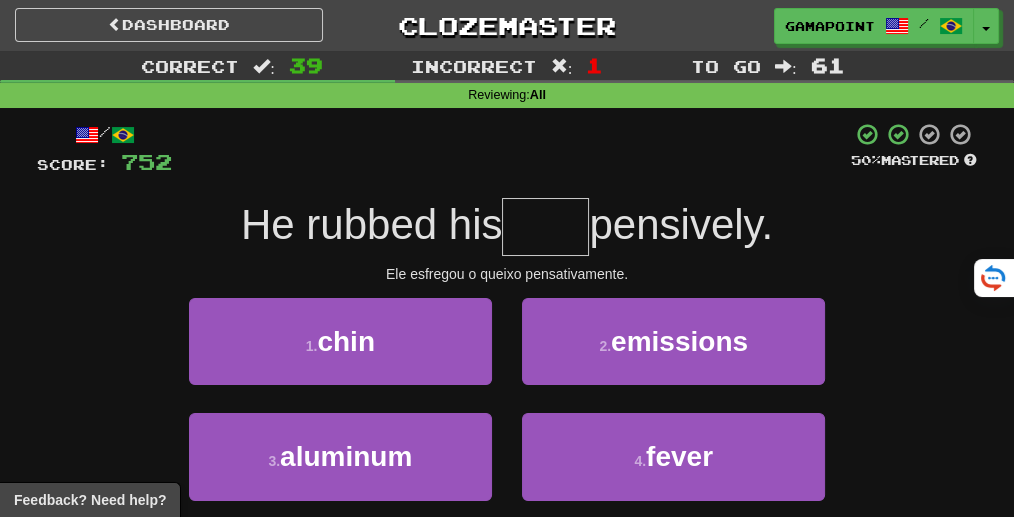click at bounding box center [545, 227] 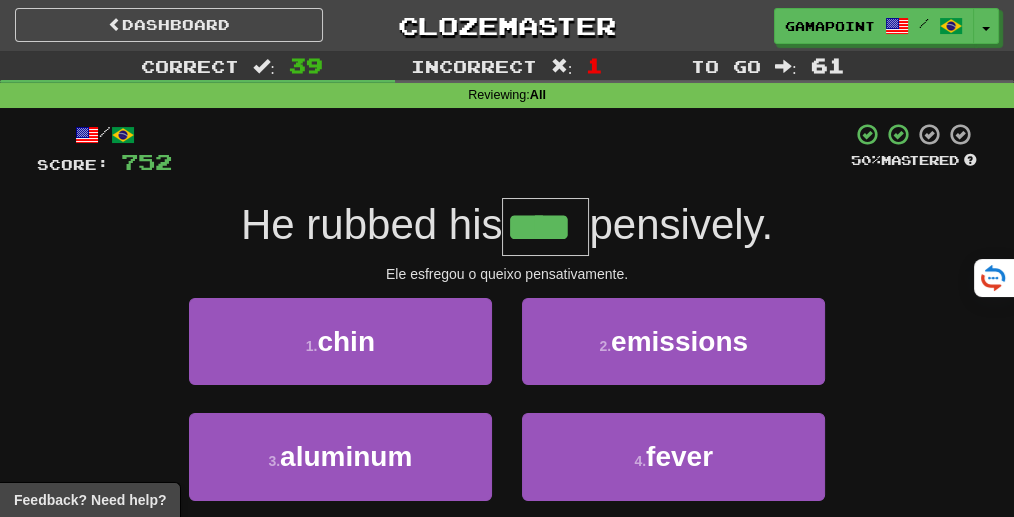 type on "****" 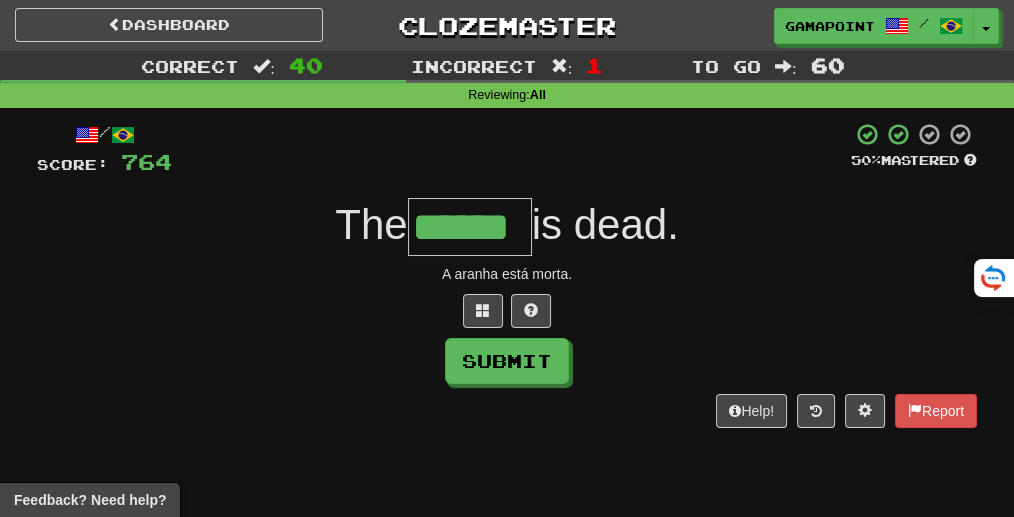 type on "******" 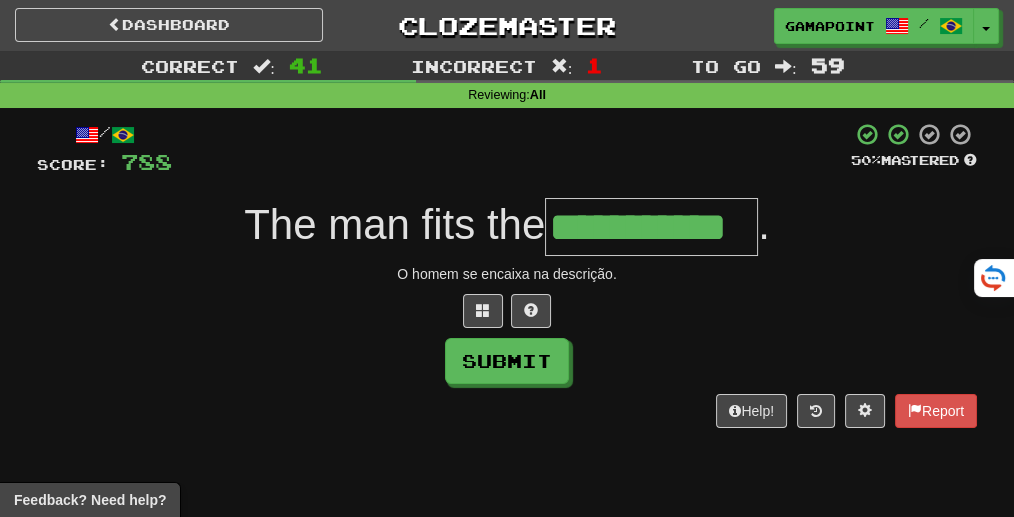 type on "**********" 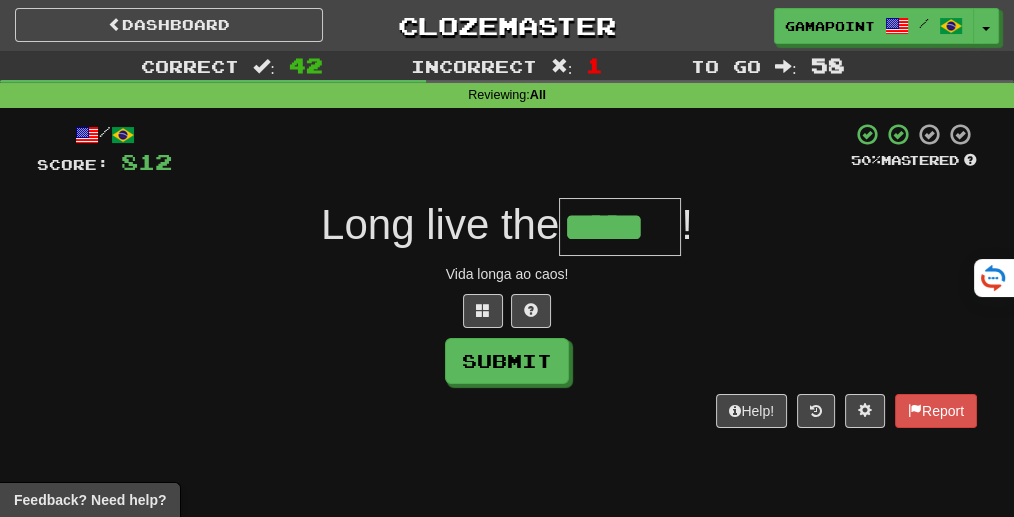 type on "*****" 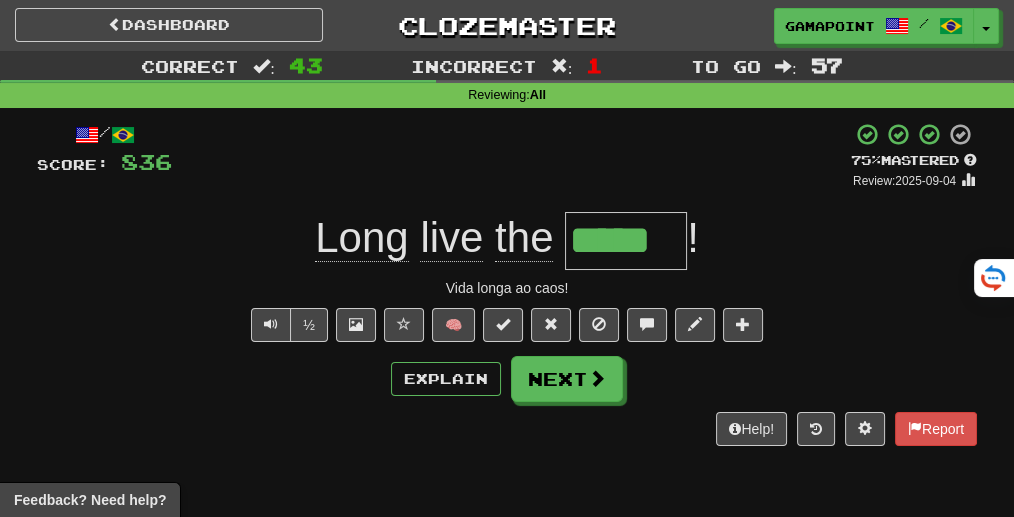 click on "+ 24" at bounding box center (511, 156) 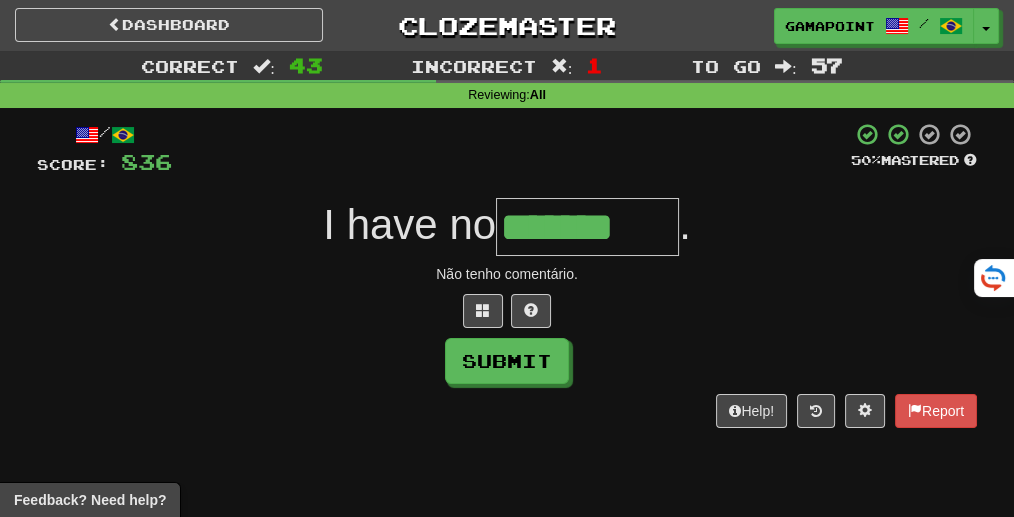 type on "*******" 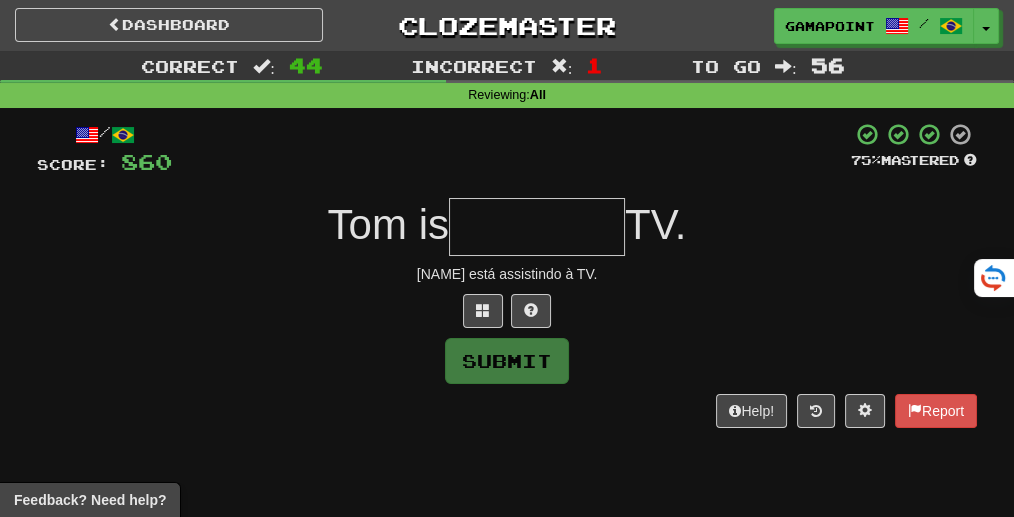 type on "*" 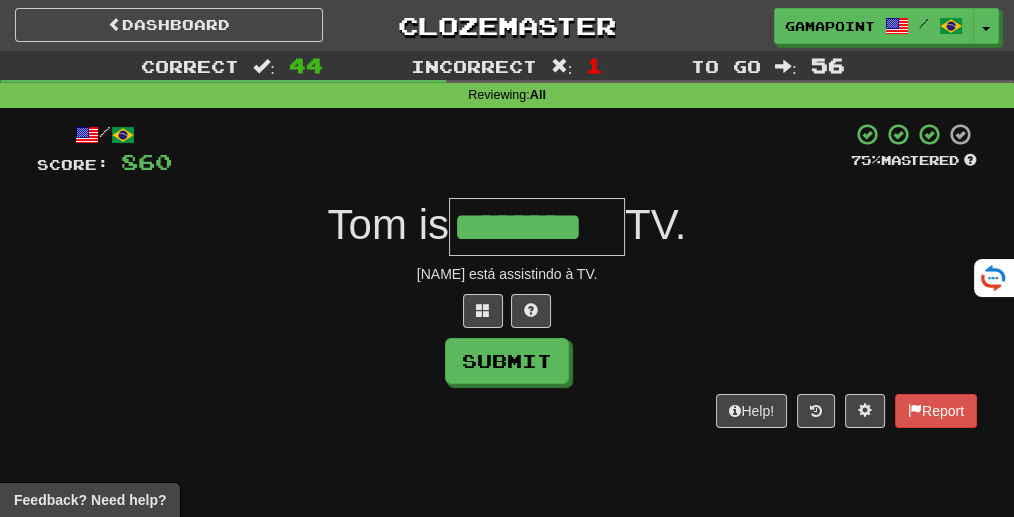 type on "********" 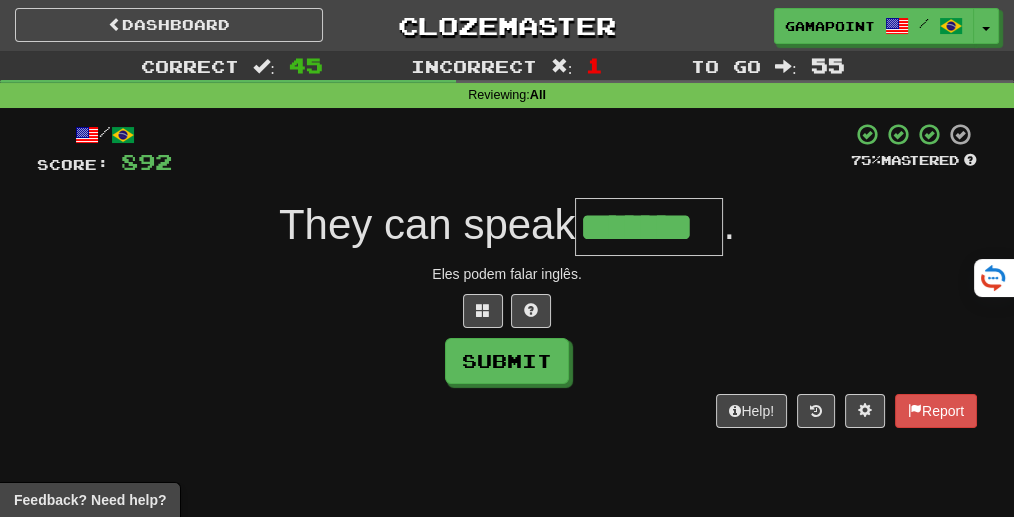 type on "*******" 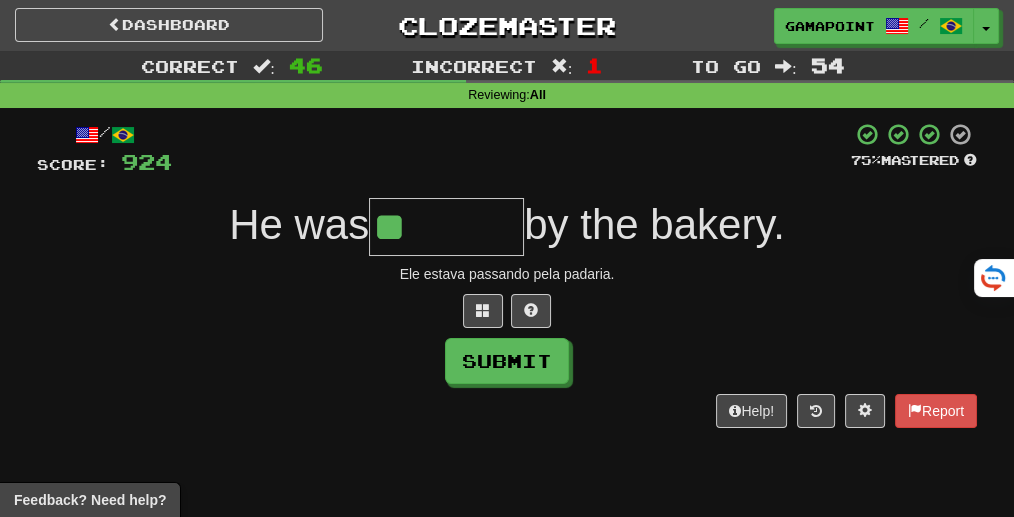 type on "*" 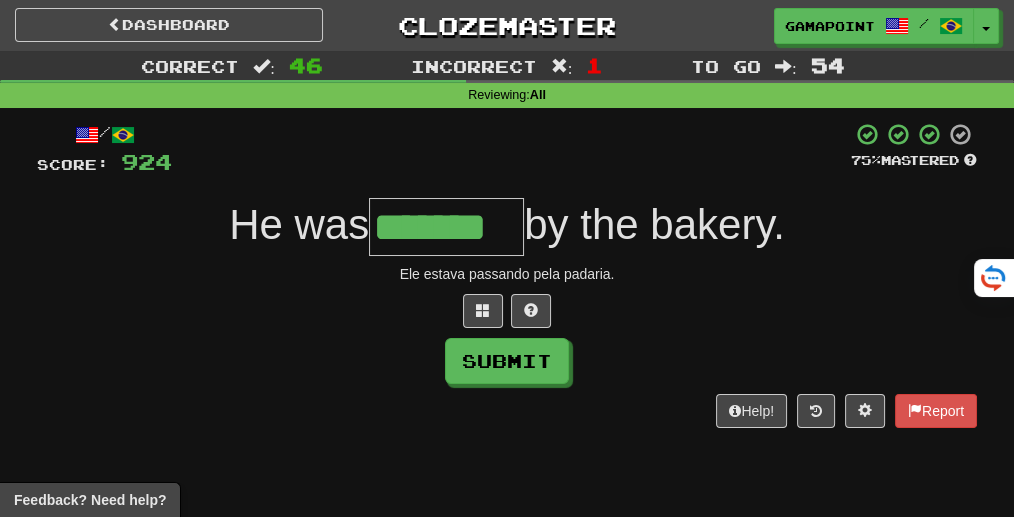 type on "*******" 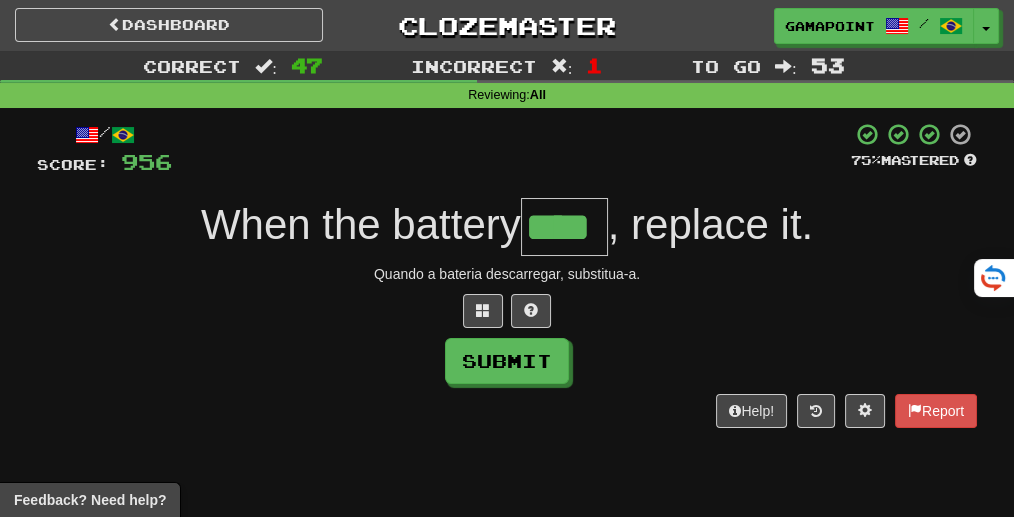 type on "****" 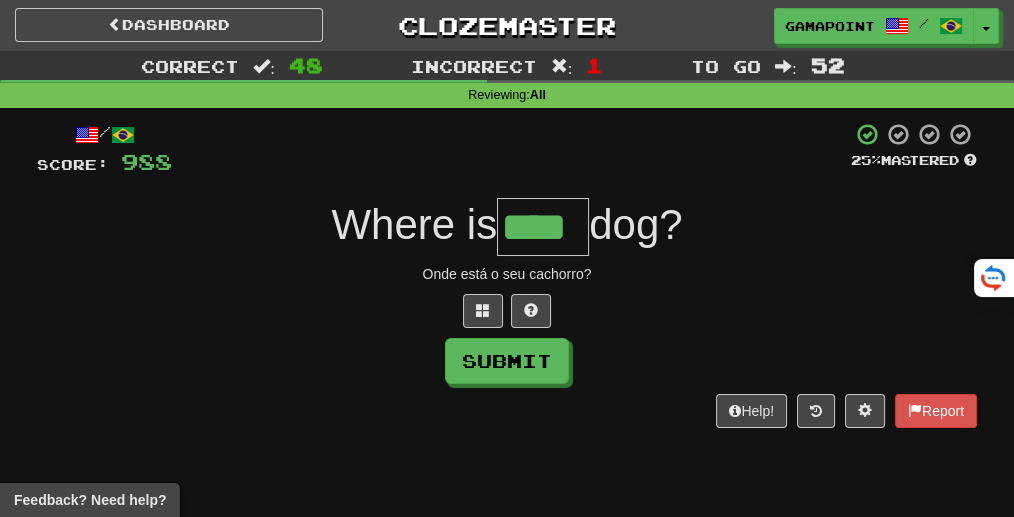 type on "****" 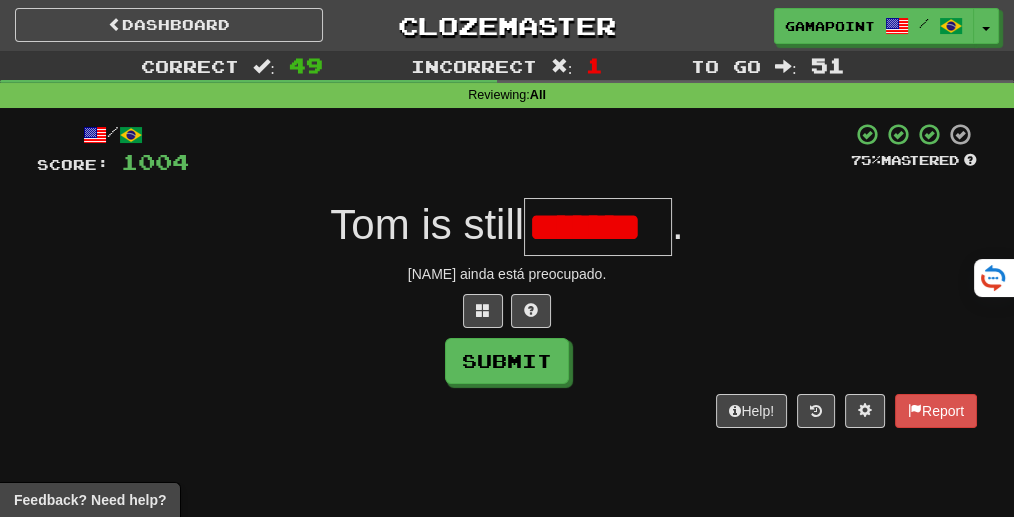 scroll, scrollTop: 0, scrollLeft: 0, axis: both 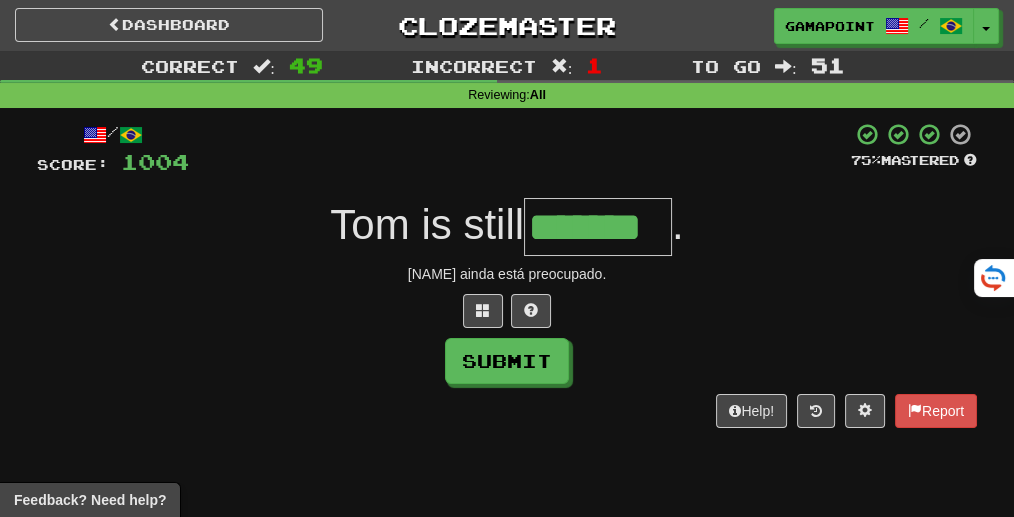 type on "*******" 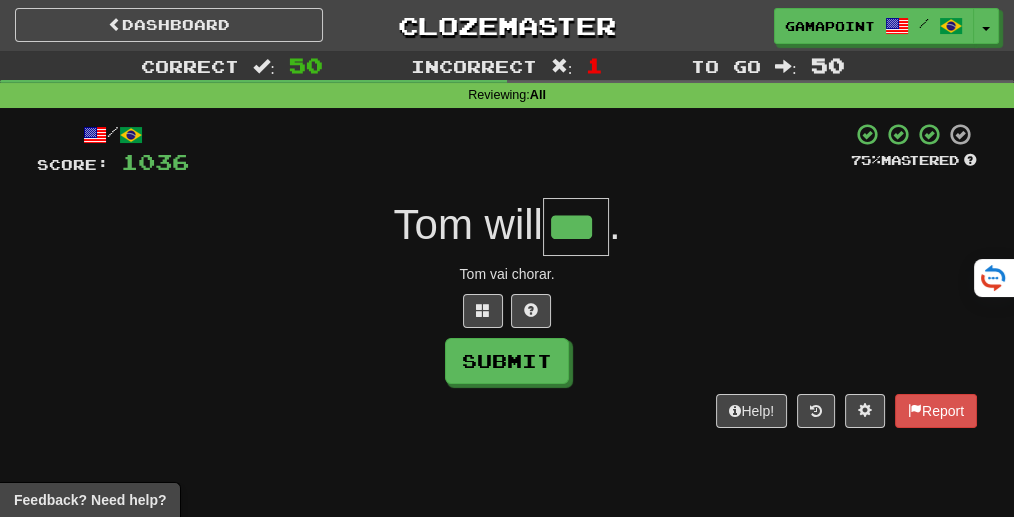 type on "***" 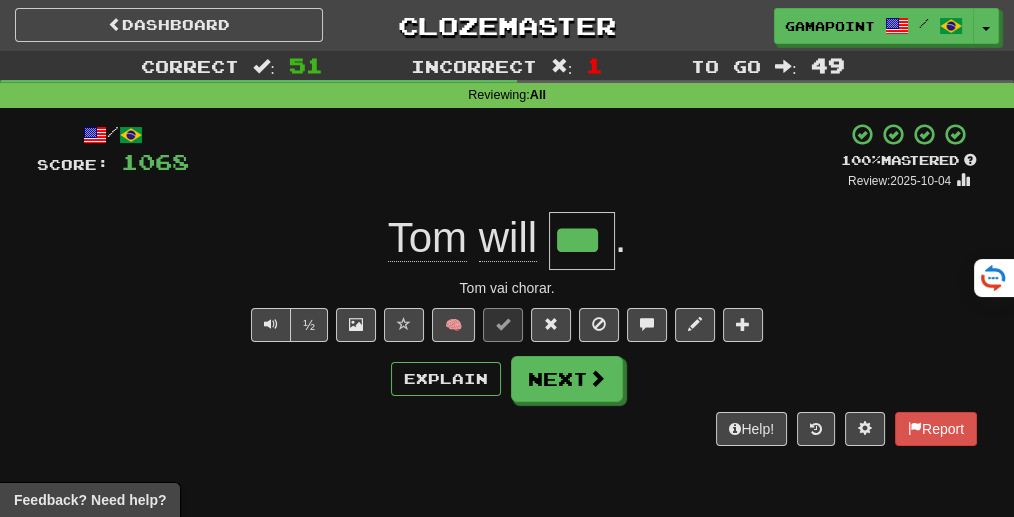 click on "Incorrect   :   1" at bounding box center (507, 65) 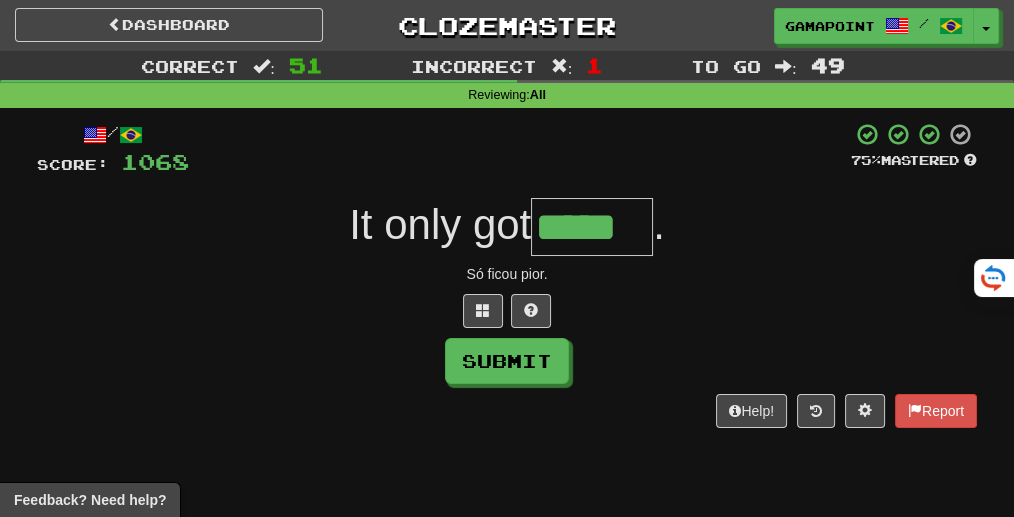 type on "*****" 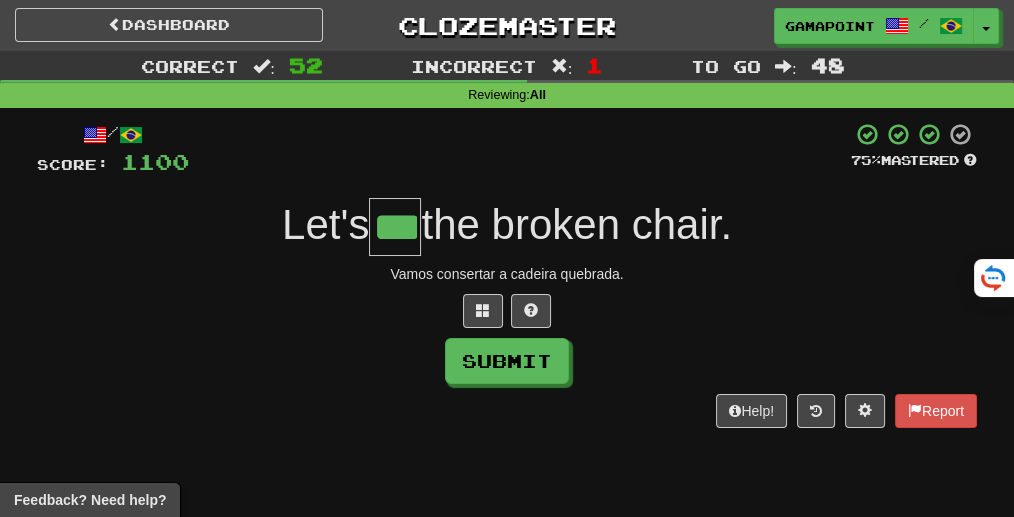 type on "***" 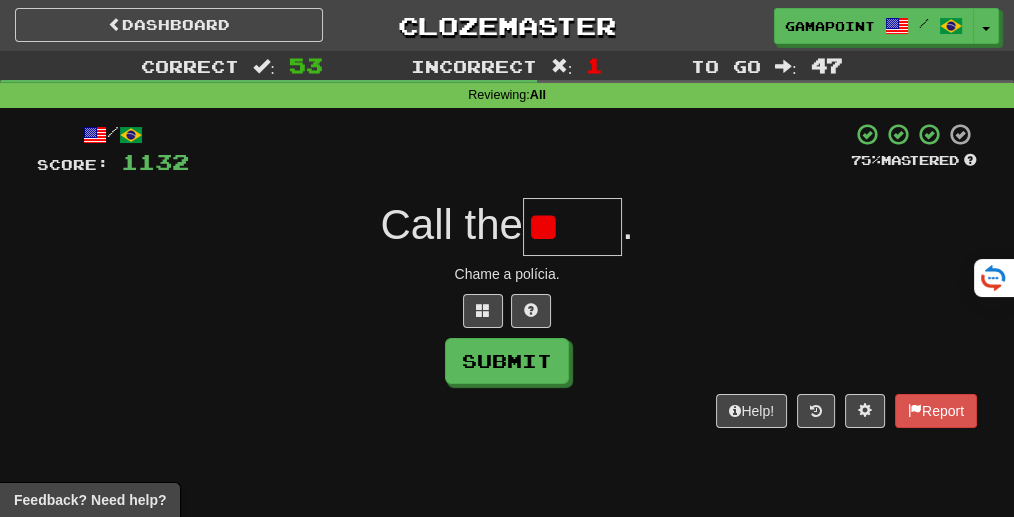 type on "*" 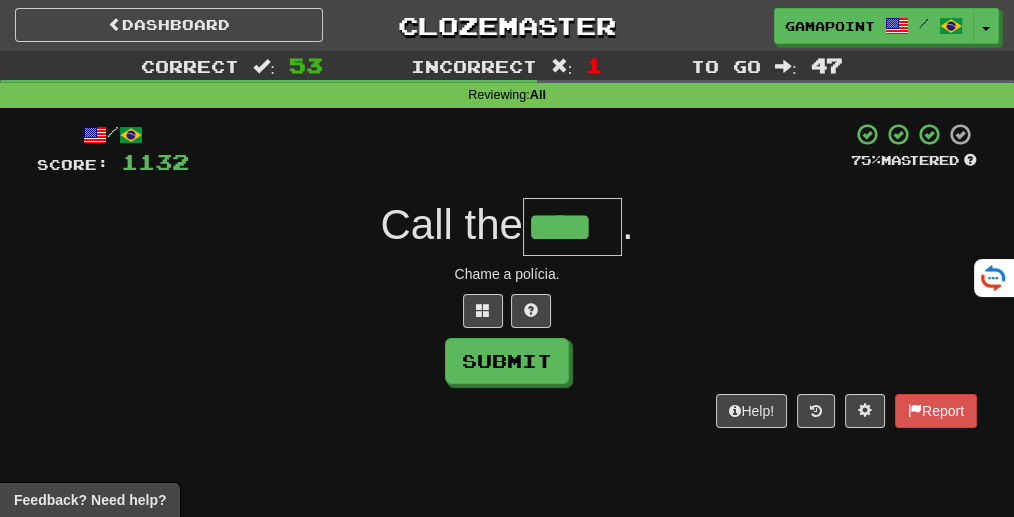 type on "****" 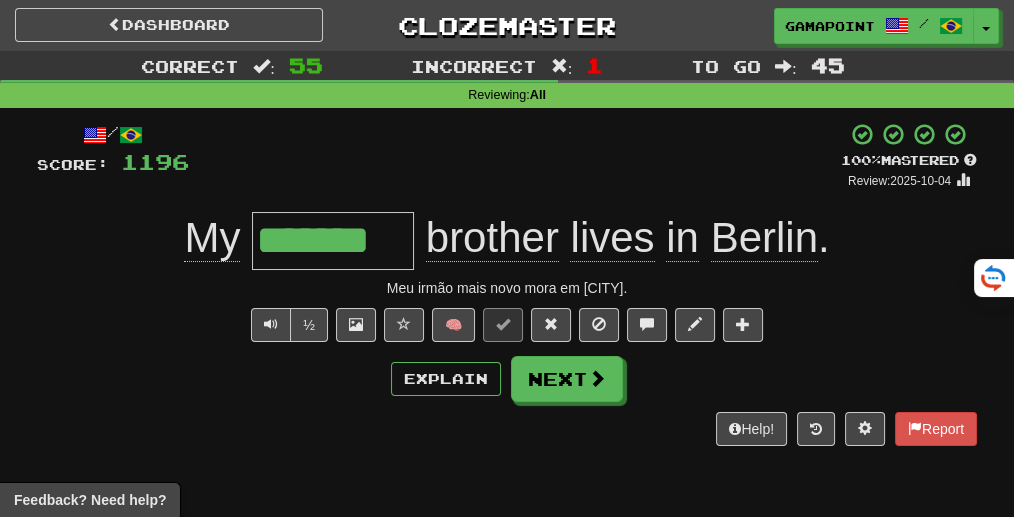 type on "*" 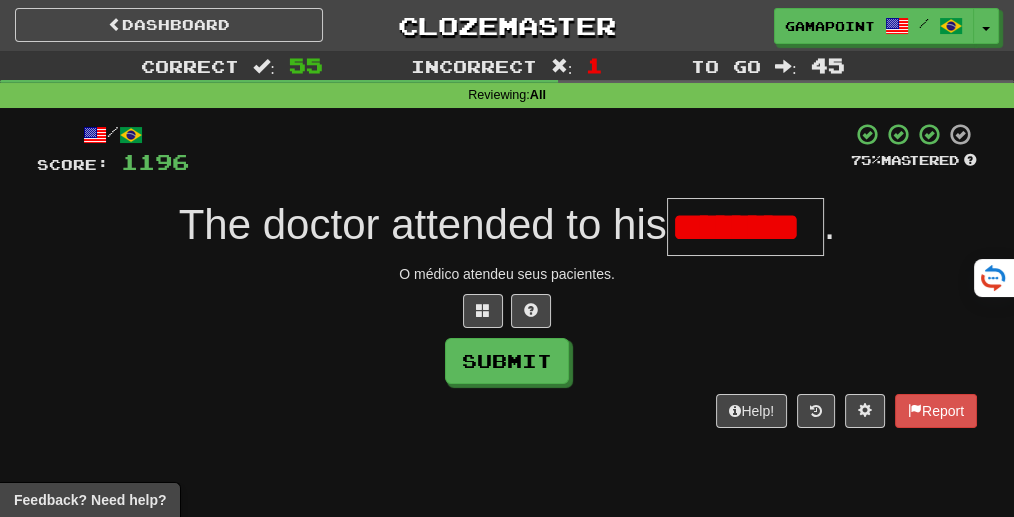 scroll, scrollTop: 0, scrollLeft: 0, axis: both 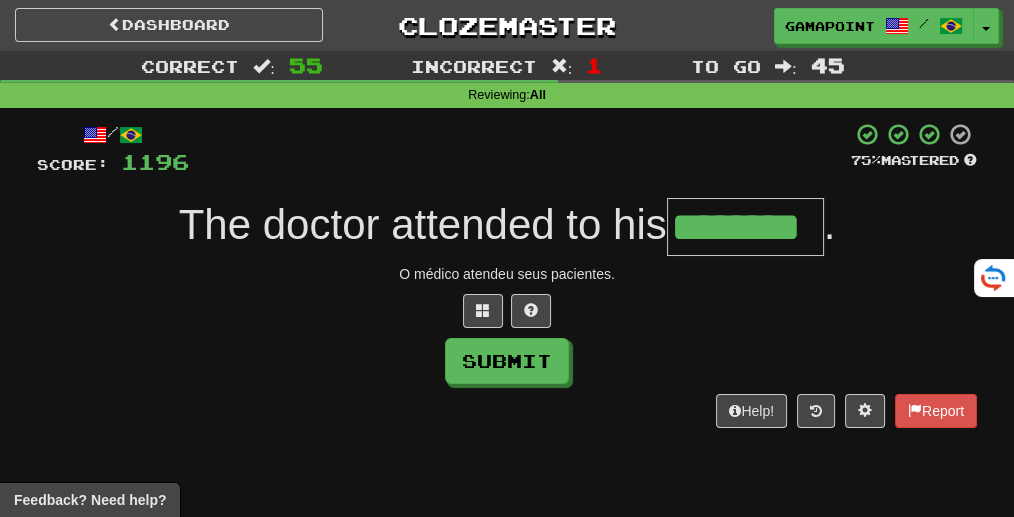 type on "********" 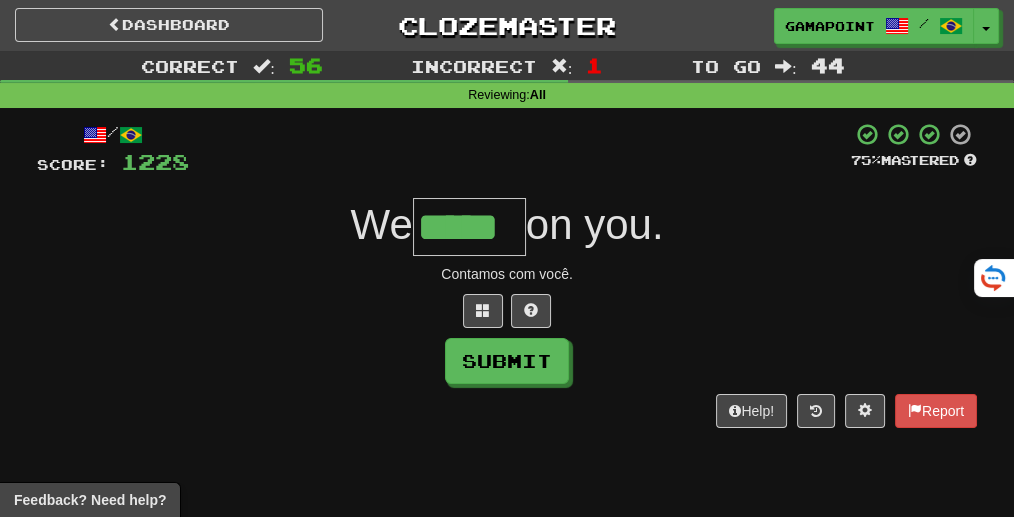 type on "*****" 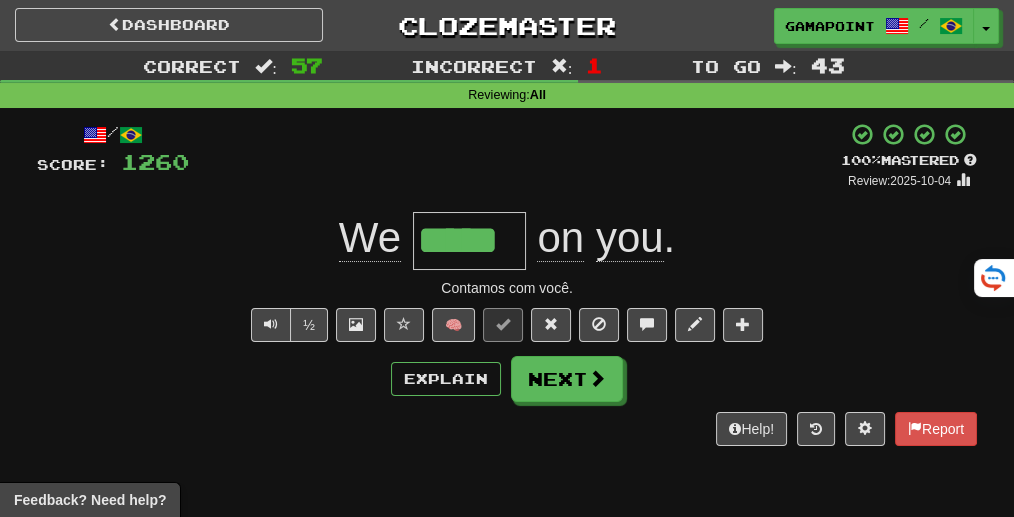 click on "+ 32" at bounding box center (515, 156) 